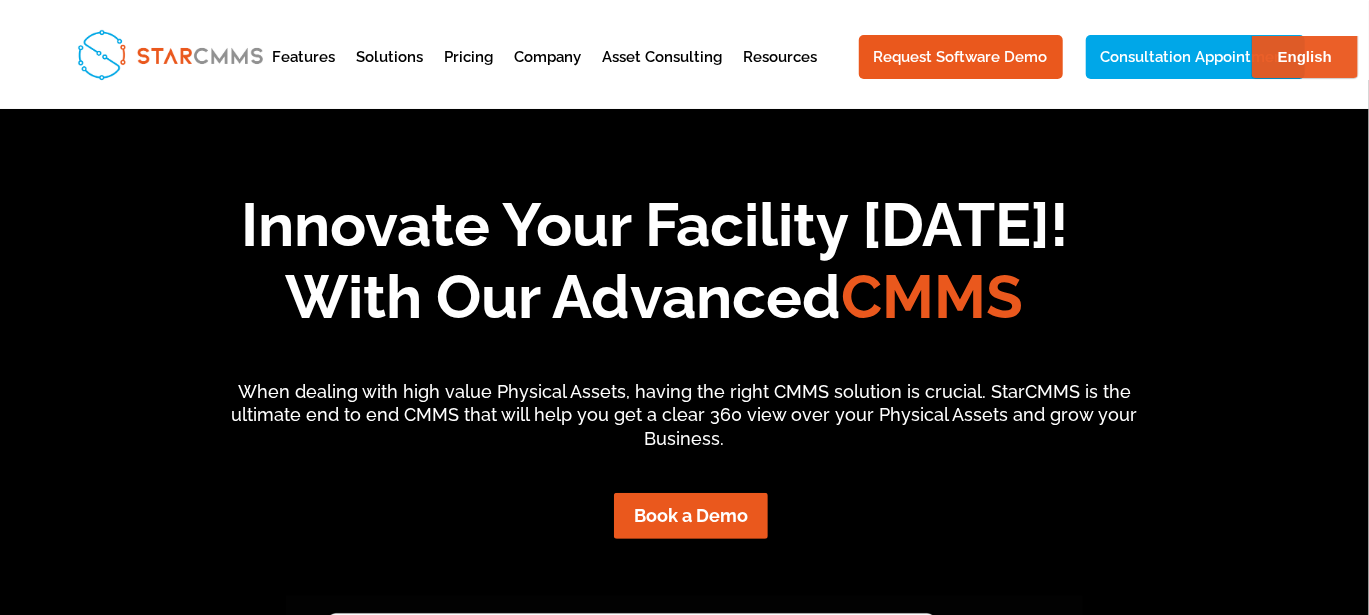 scroll, scrollTop: 0, scrollLeft: 0, axis: both 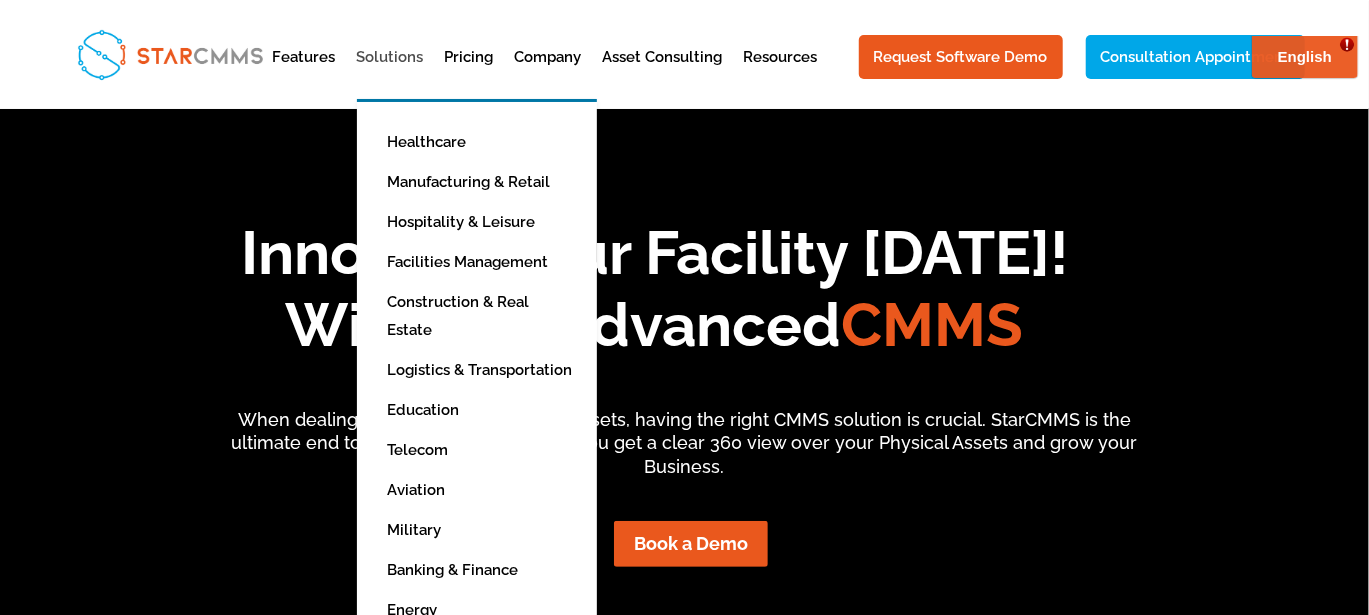 click on "Solutions" at bounding box center (390, 74) 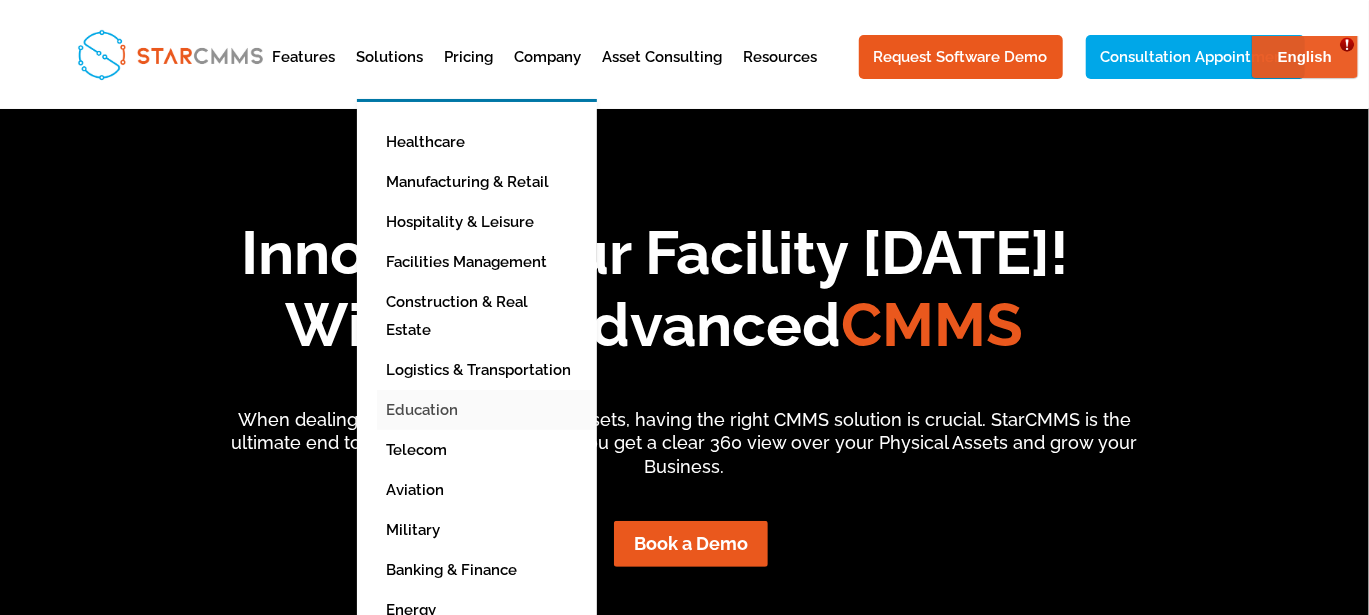click on "Education" at bounding box center (492, 410) 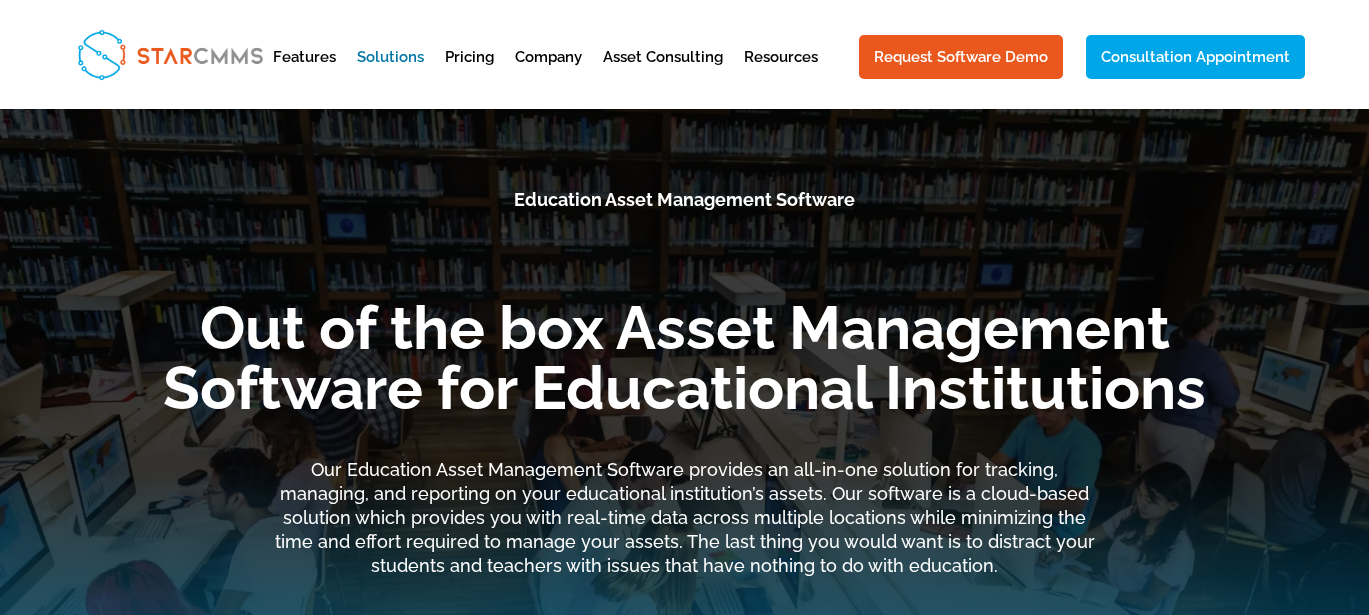scroll, scrollTop: 0, scrollLeft: 0, axis: both 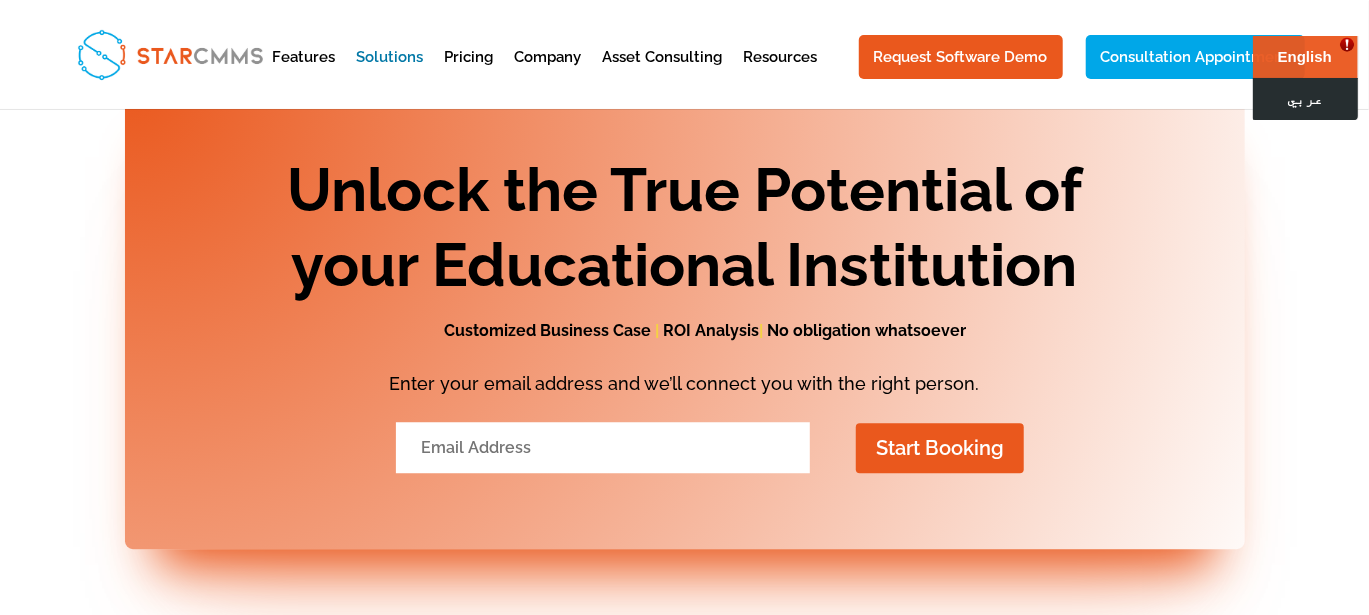 click on "عربي" at bounding box center [1304, 98] 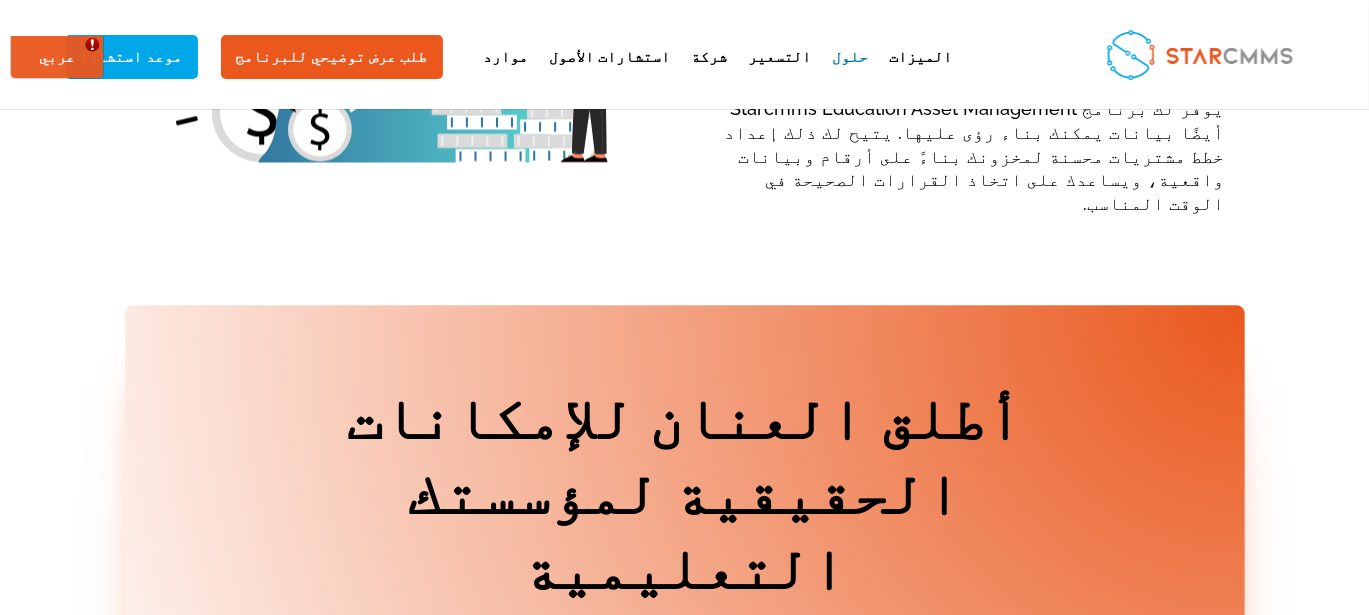 scroll, scrollTop: 2067, scrollLeft: 0, axis: vertical 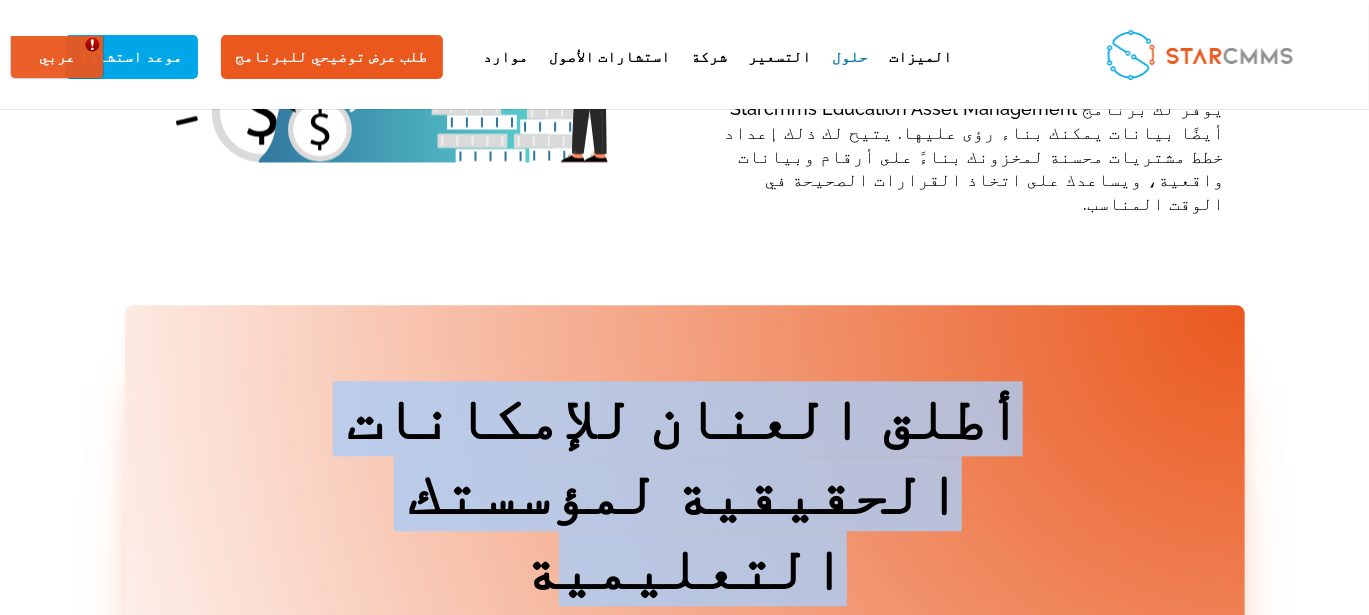 drag, startPoint x: 688, startPoint y: 291, endPoint x: 290, endPoint y: 222, distance: 403.9369 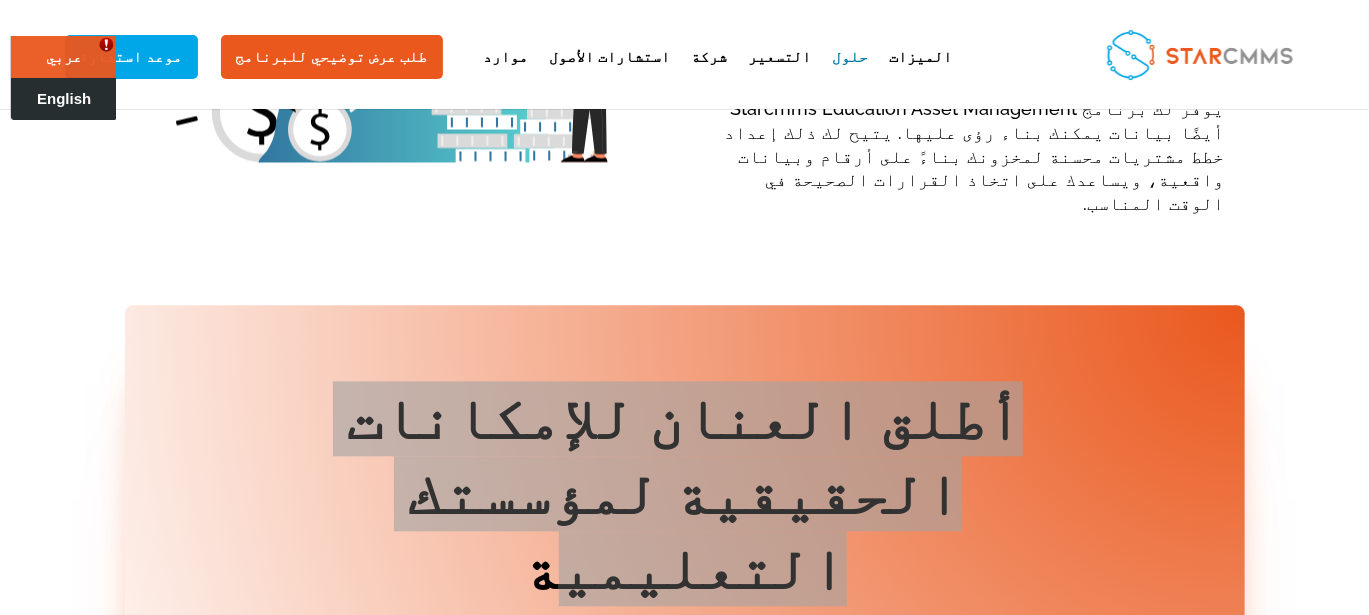 click on "English" at bounding box center (64, 98) 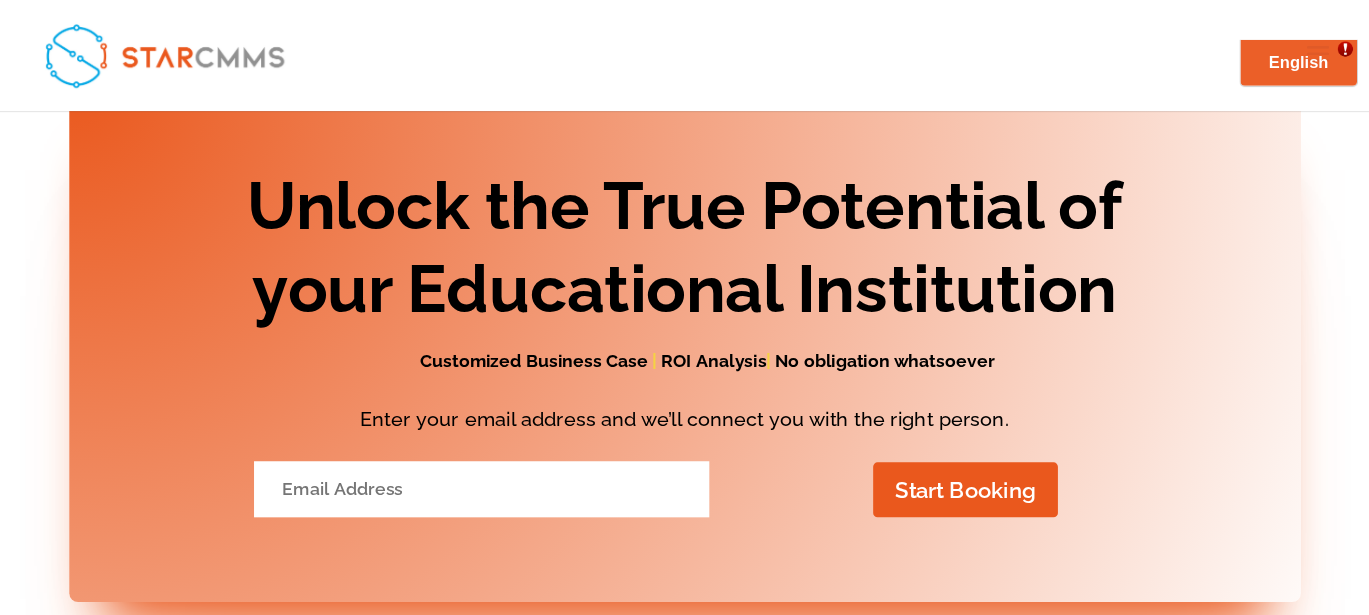 scroll, scrollTop: 2442, scrollLeft: 0, axis: vertical 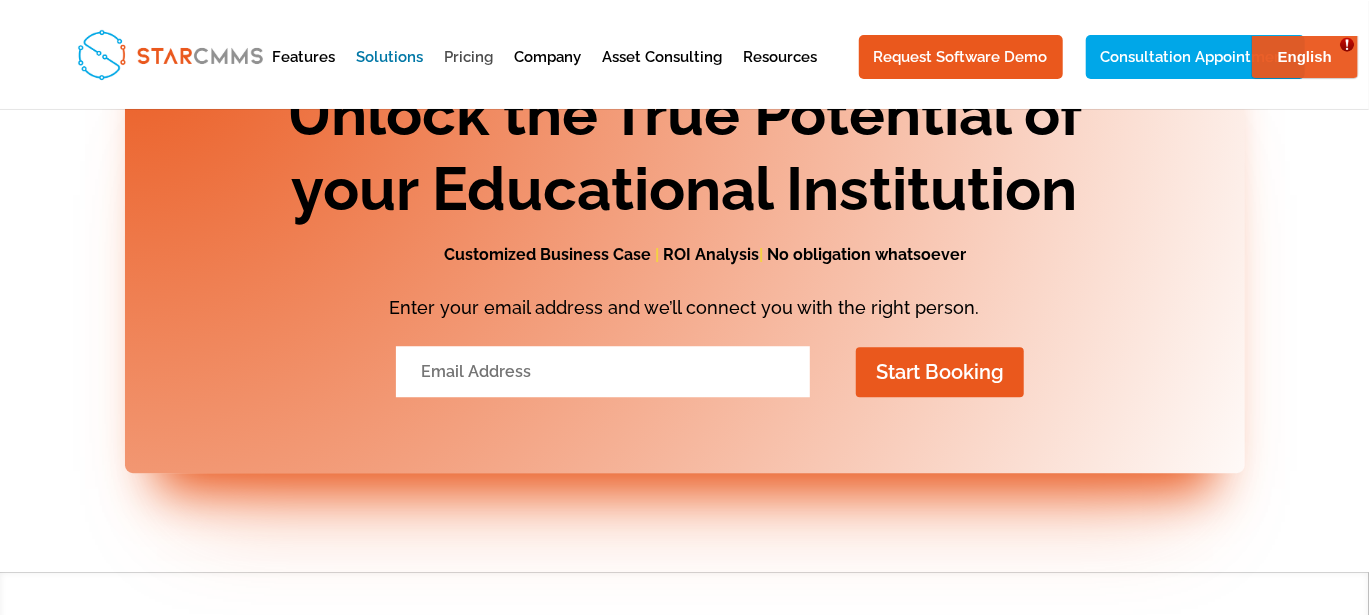 click on "Pricing" at bounding box center (469, 74) 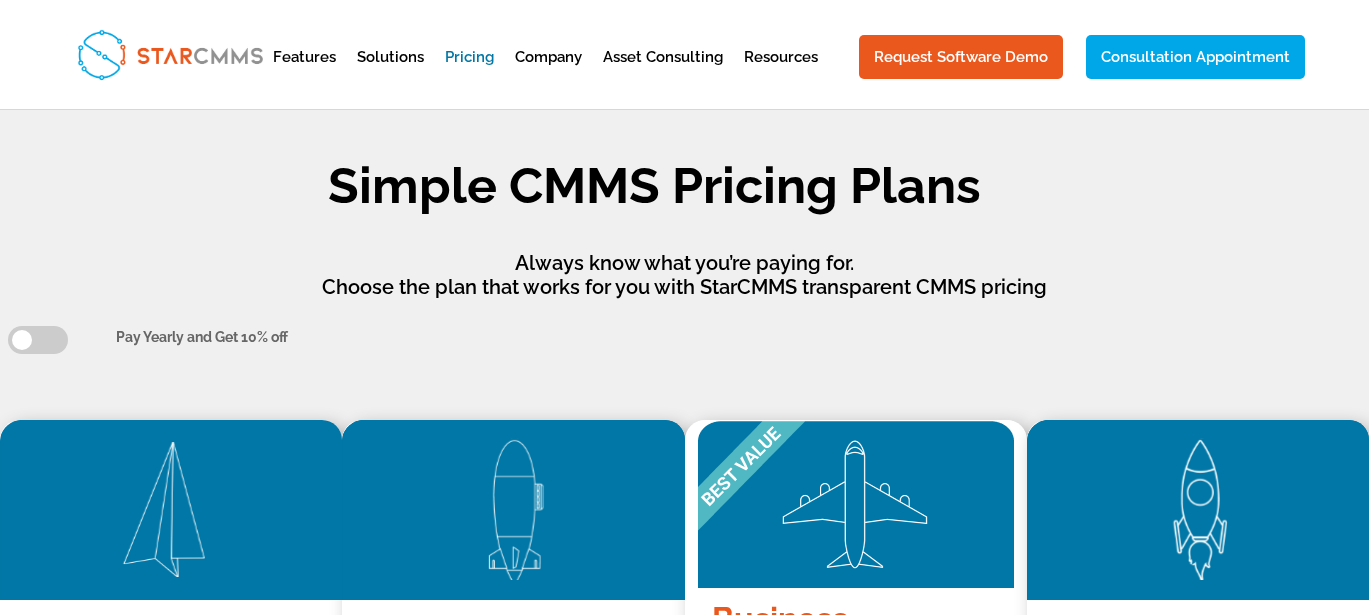 scroll, scrollTop: 0, scrollLeft: 0, axis: both 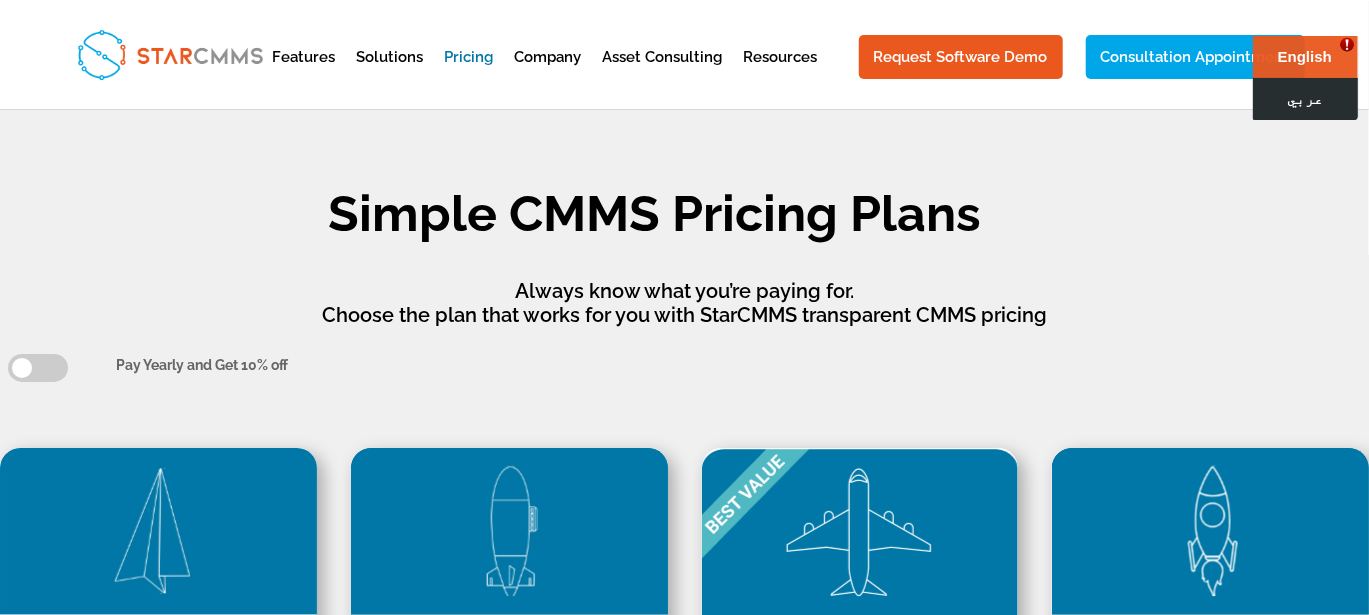click on "عربي" at bounding box center (1304, 98) 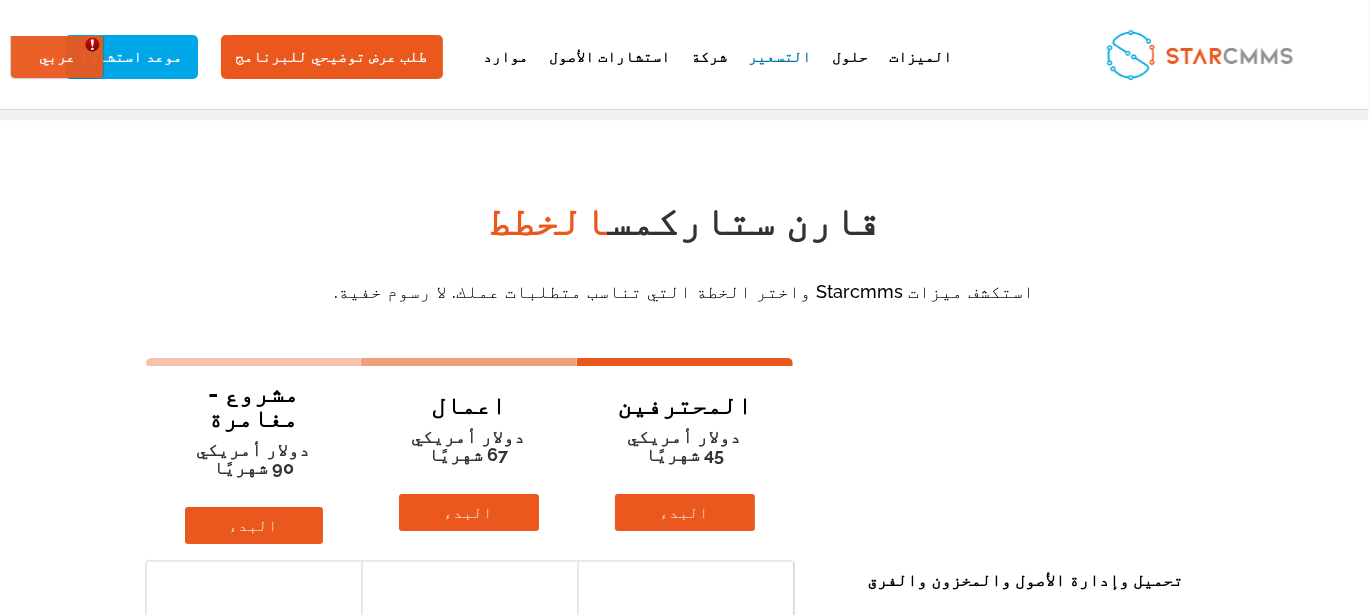 scroll, scrollTop: 1400, scrollLeft: 0, axis: vertical 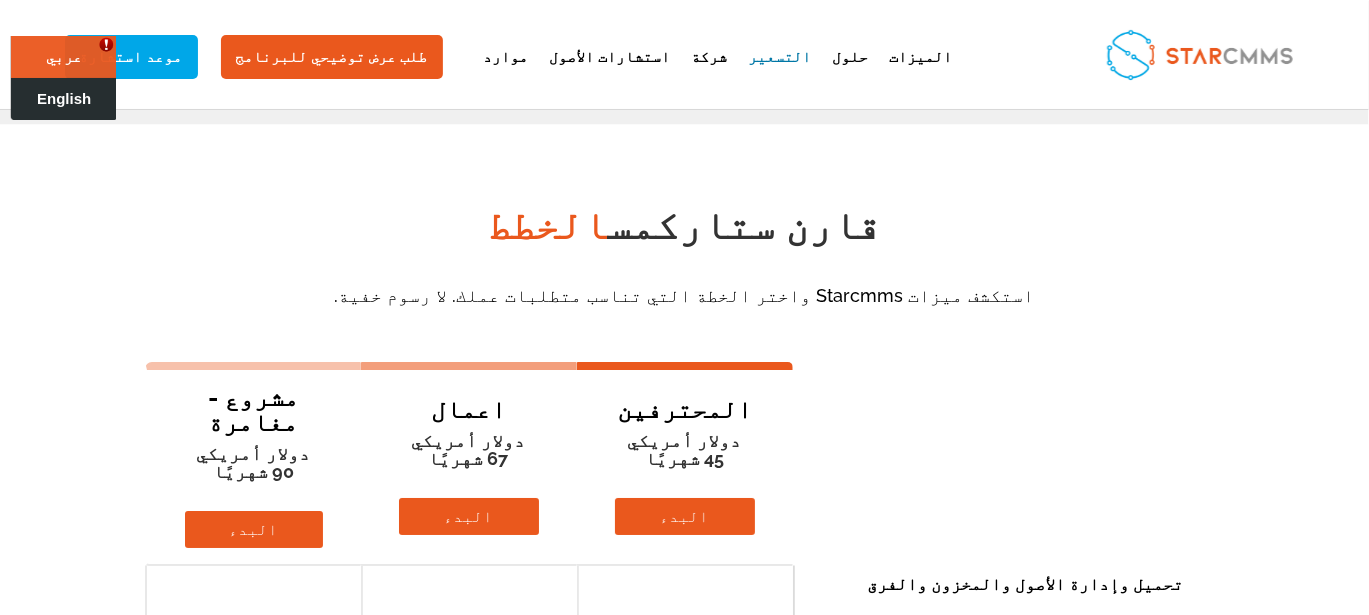 click on "English" at bounding box center [64, 98] 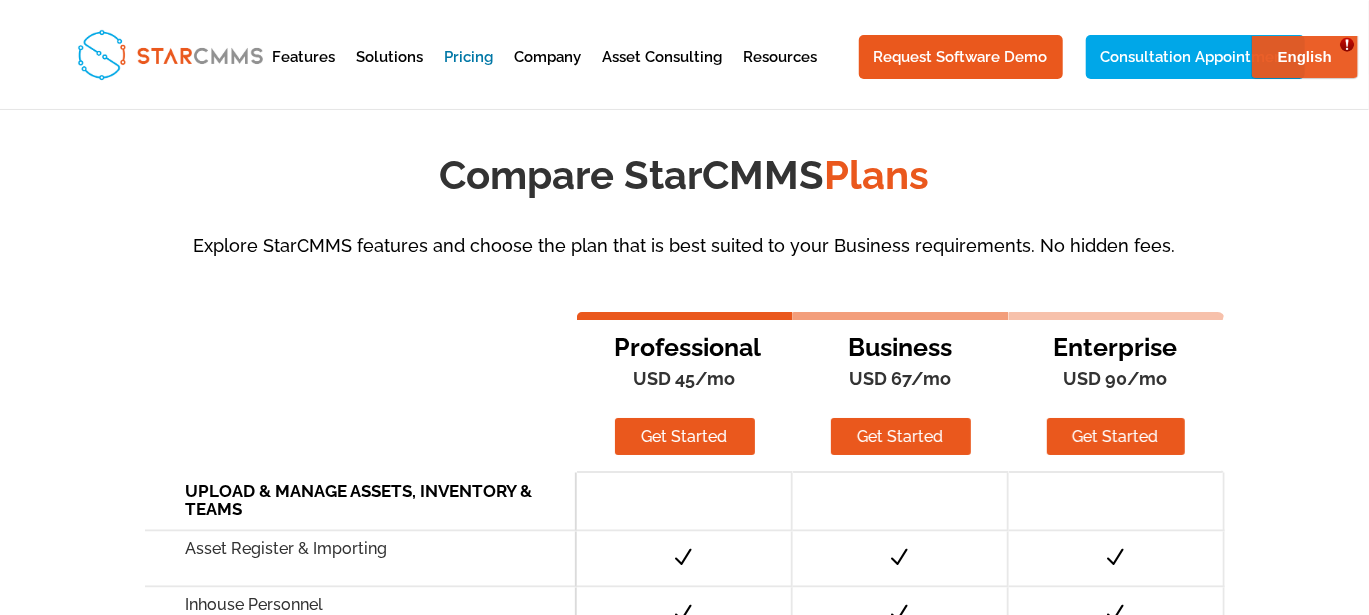 scroll, scrollTop: 0, scrollLeft: 0, axis: both 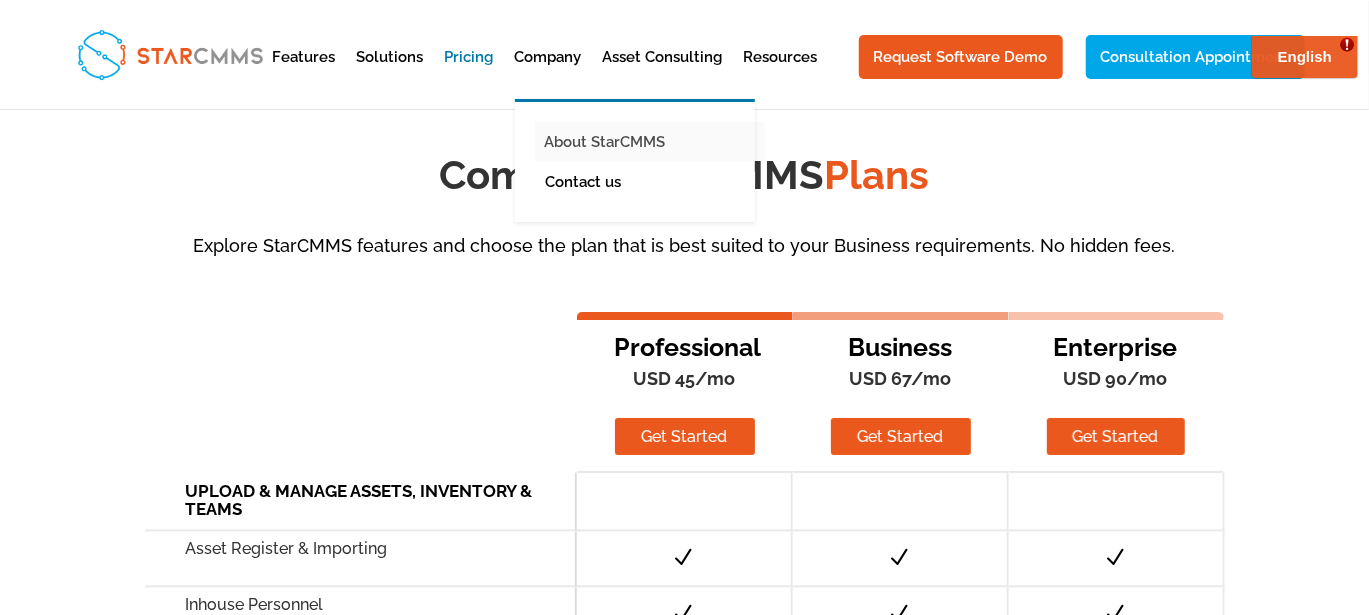 click on "About StarCMMS" at bounding box center [650, 142] 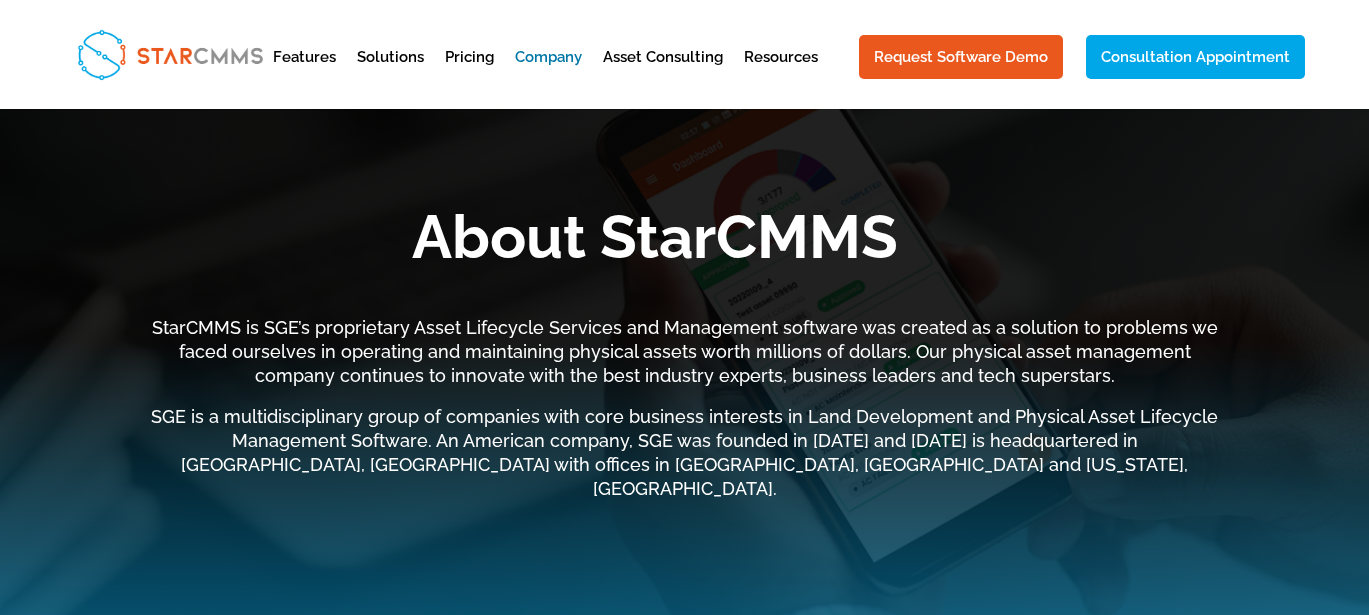 scroll, scrollTop: 0, scrollLeft: 0, axis: both 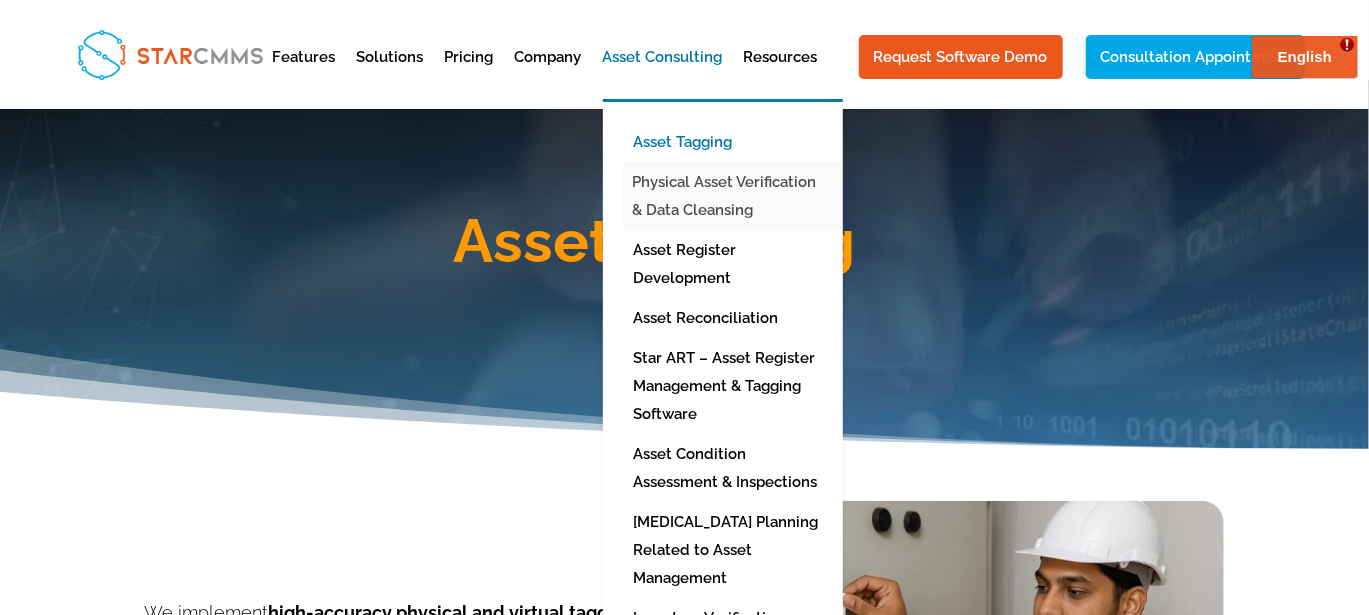 click on "Physical Asset Verification & Data Cleansing" at bounding box center [738, 196] 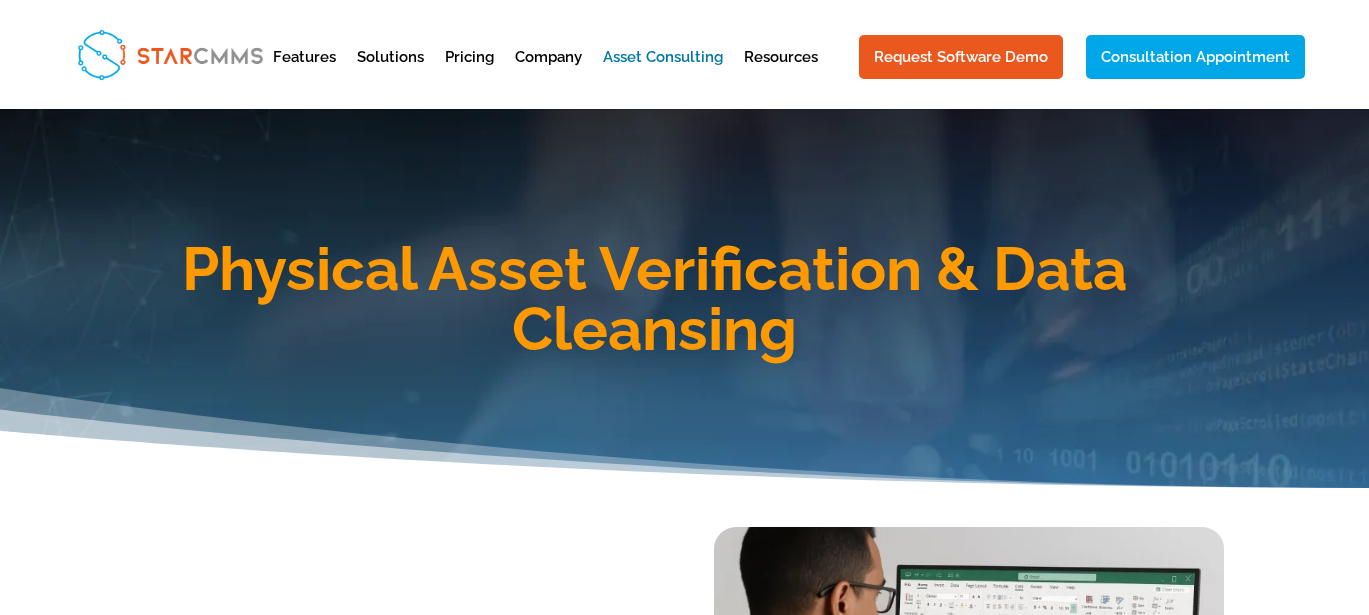 scroll, scrollTop: 0, scrollLeft: 0, axis: both 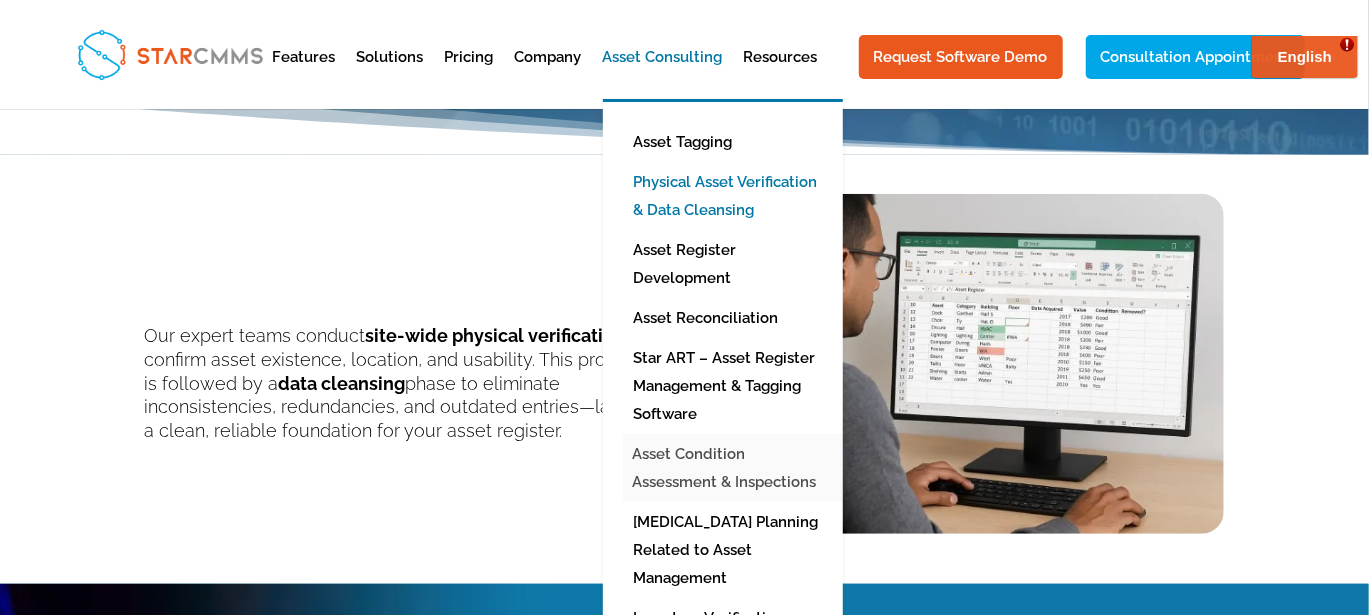 click on "Asset Condition Assessment & Inspections" at bounding box center (738, 468) 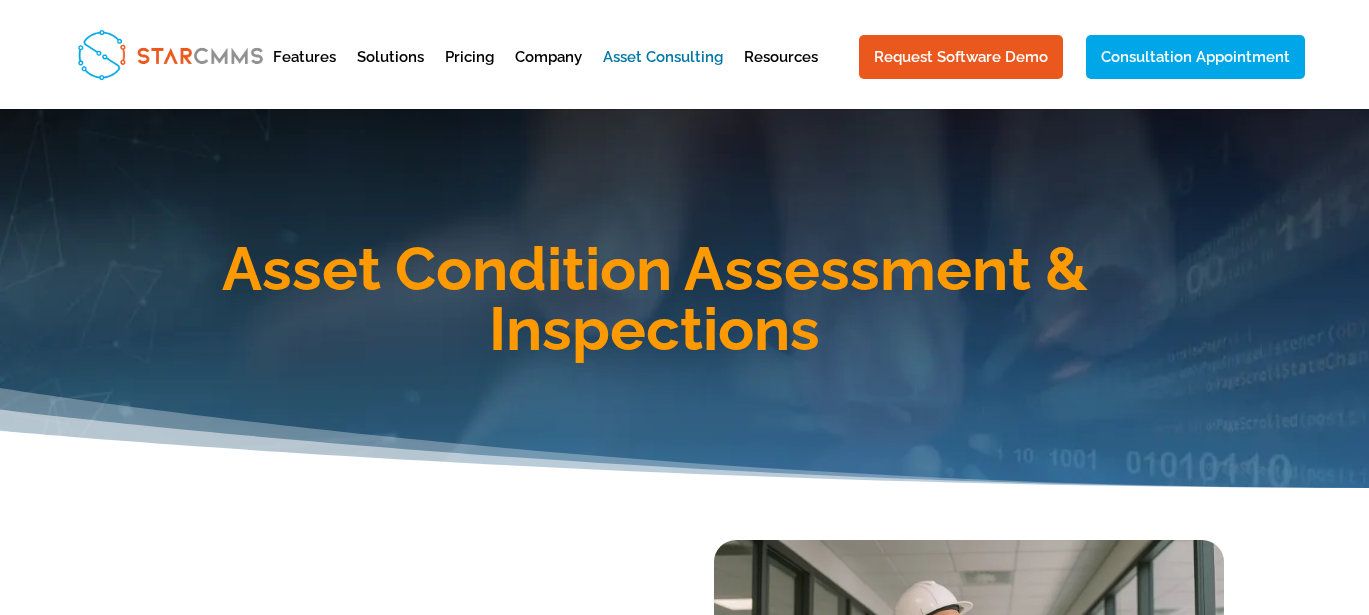 scroll, scrollTop: 0, scrollLeft: 0, axis: both 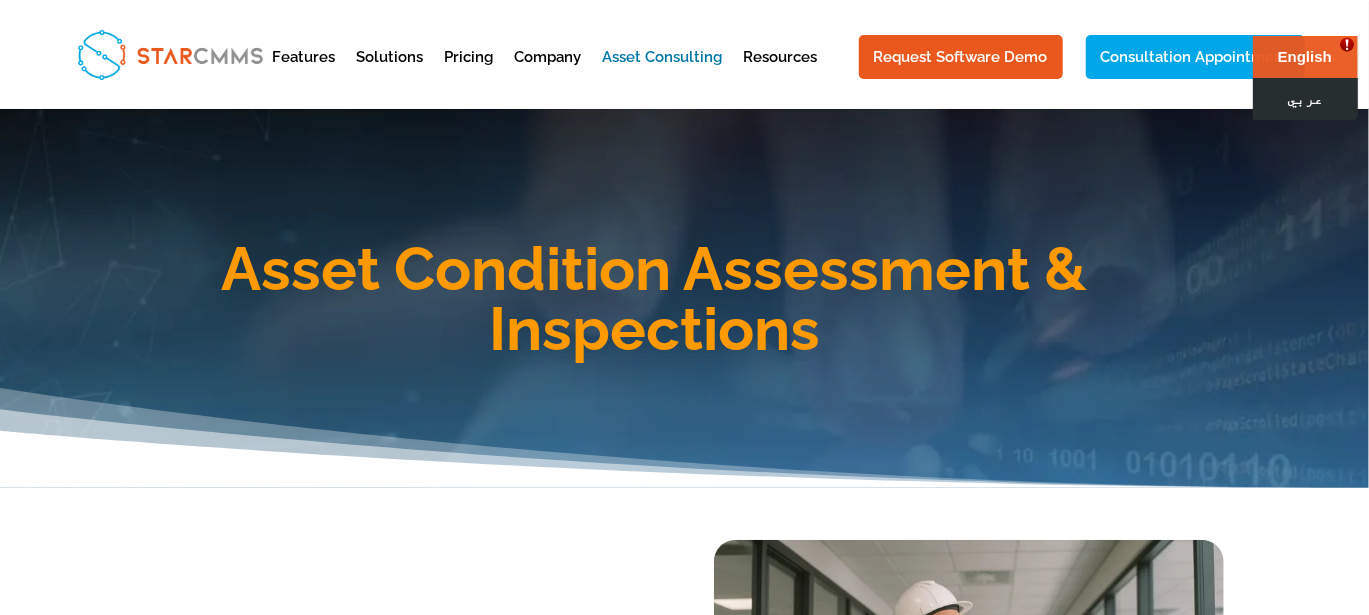 click on "عربي" at bounding box center [1304, 98] 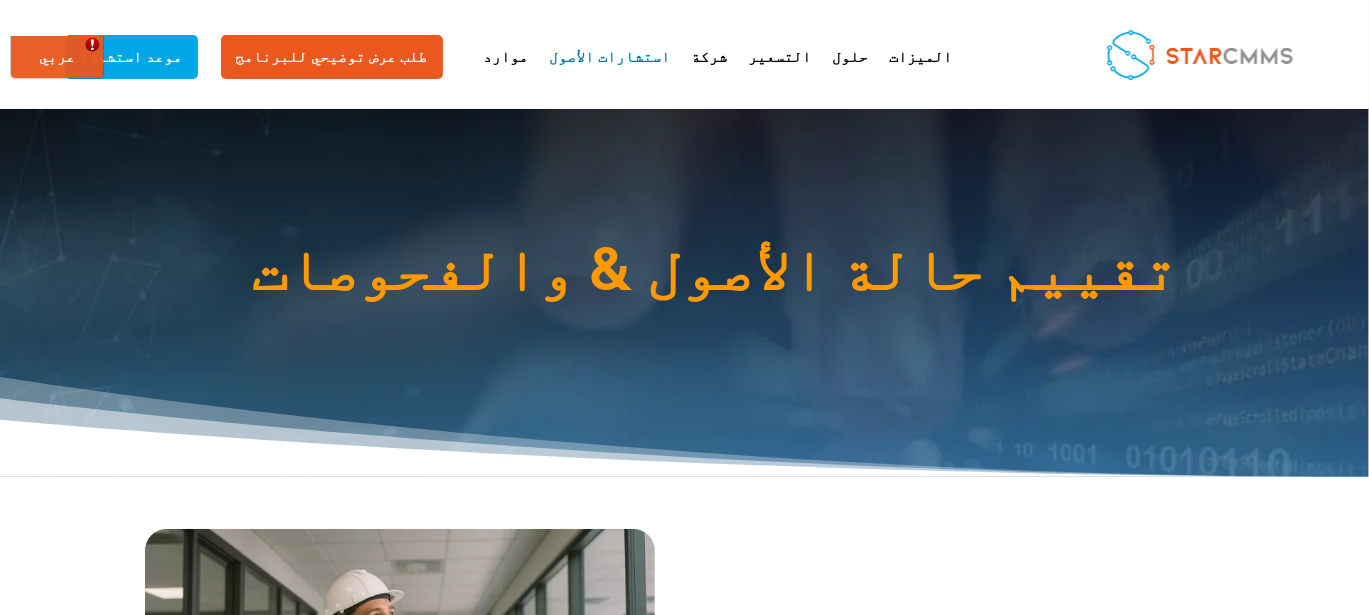 scroll, scrollTop: 0, scrollLeft: 0, axis: both 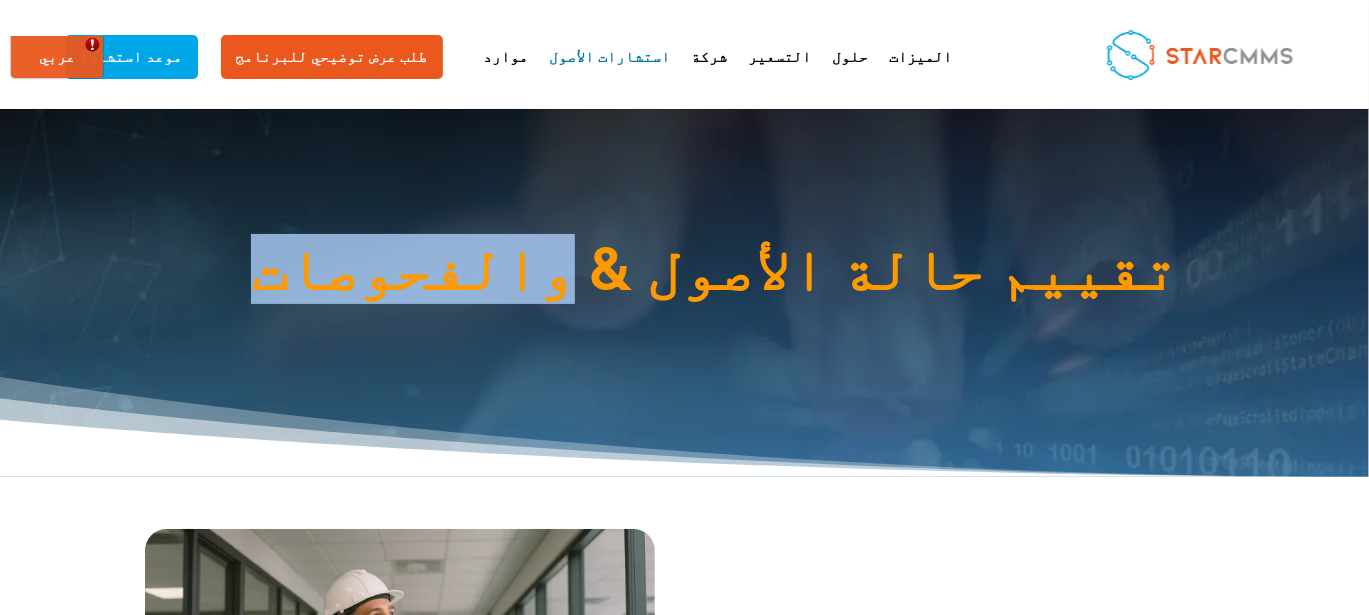 drag, startPoint x: 978, startPoint y: 270, endPoint x: 744, endPoint y: 260, distance: 234.21358 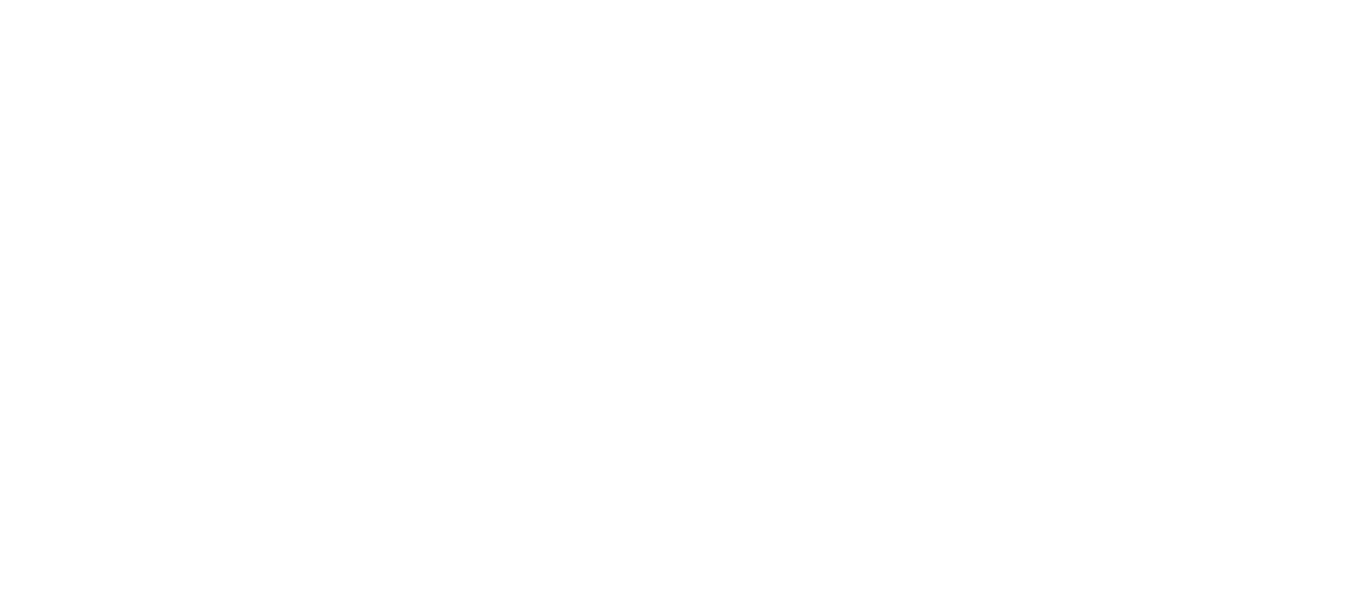 scroll, scrollTop: 0, scrollLeft: 0, axis: both 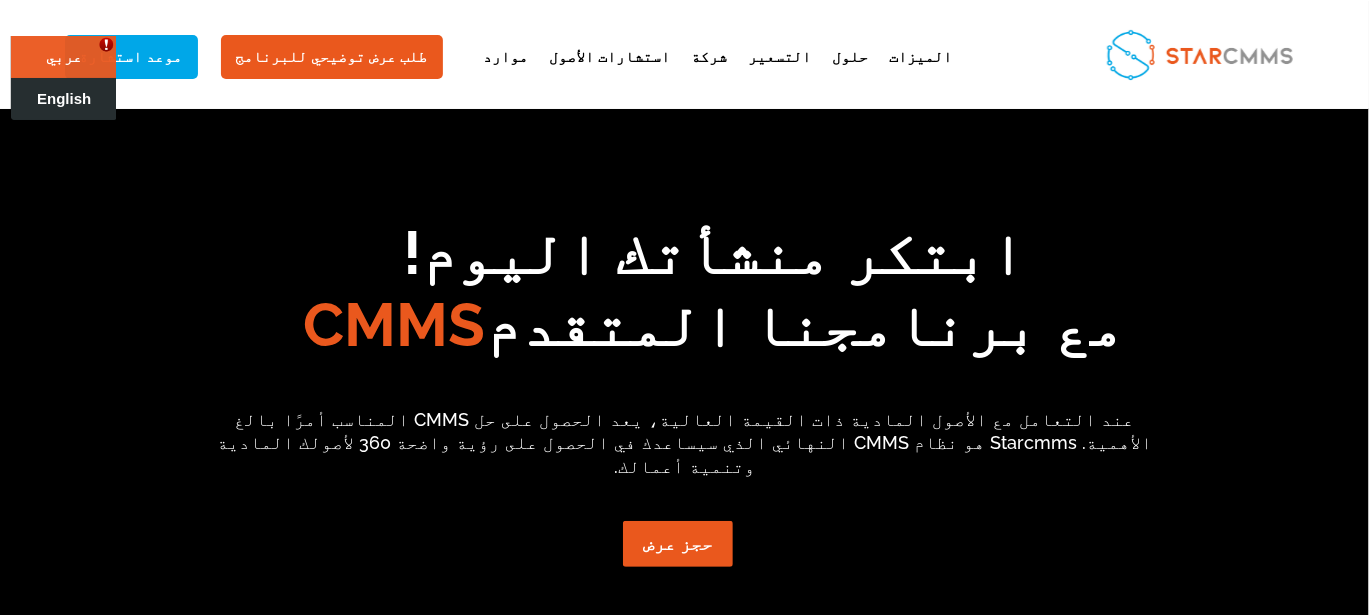 click on "English" at bounding box center [64, 98] 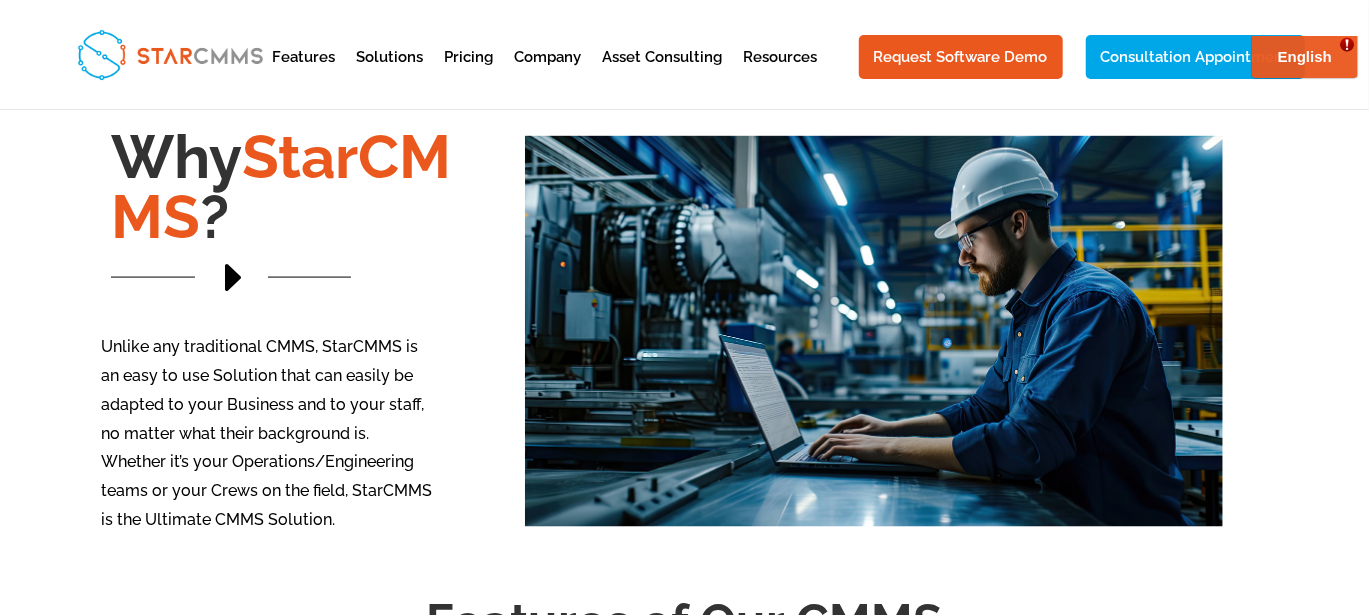 scroll, scrollTop: 1267, scrollLeft: 0, axis: vertical 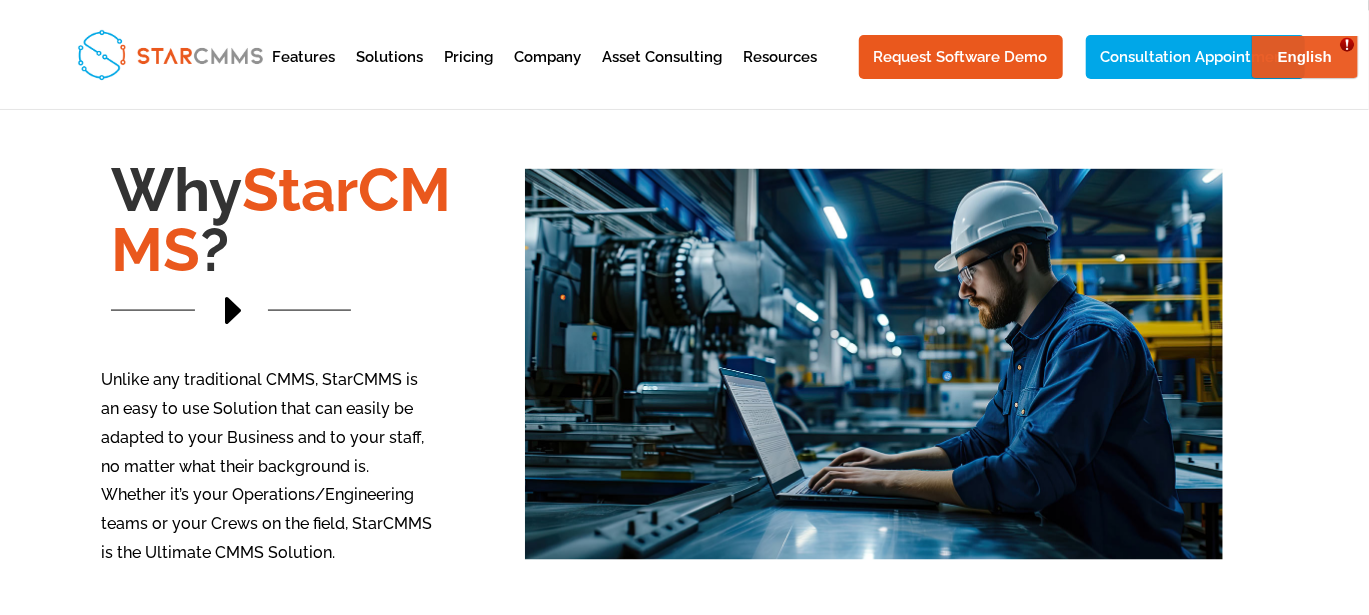 click on "E" at bounding box center [231, 310] 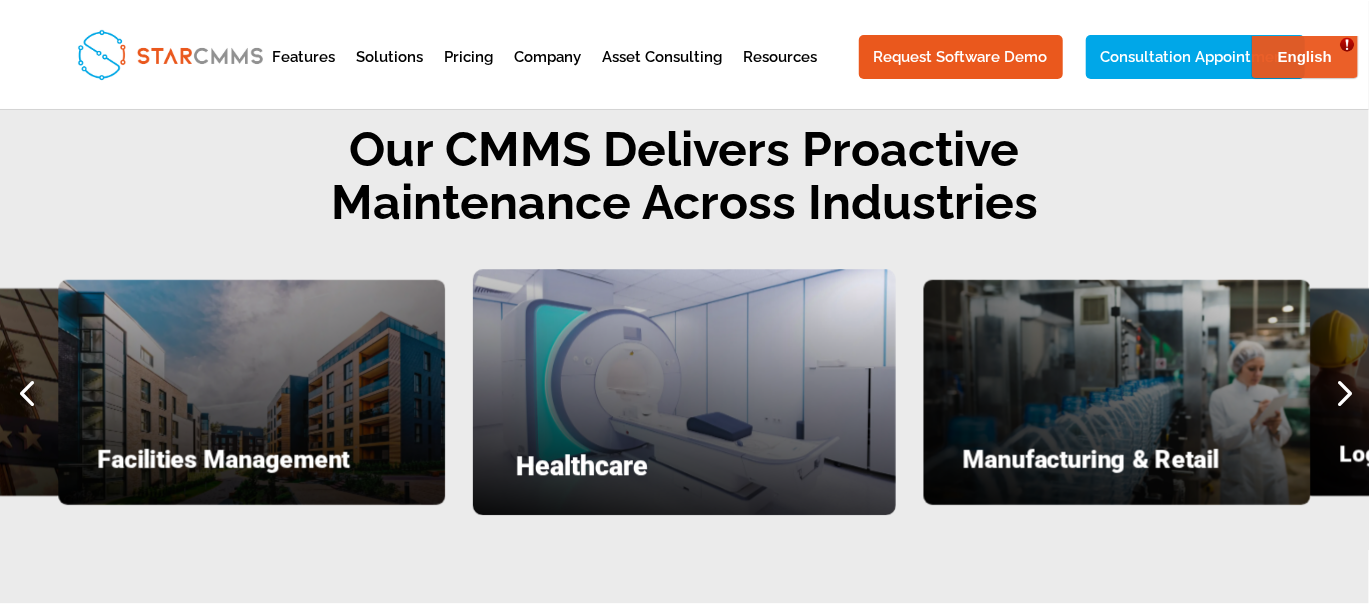 scroll, scrollTop: 2467, scrollLeft: 0, axis: vertical 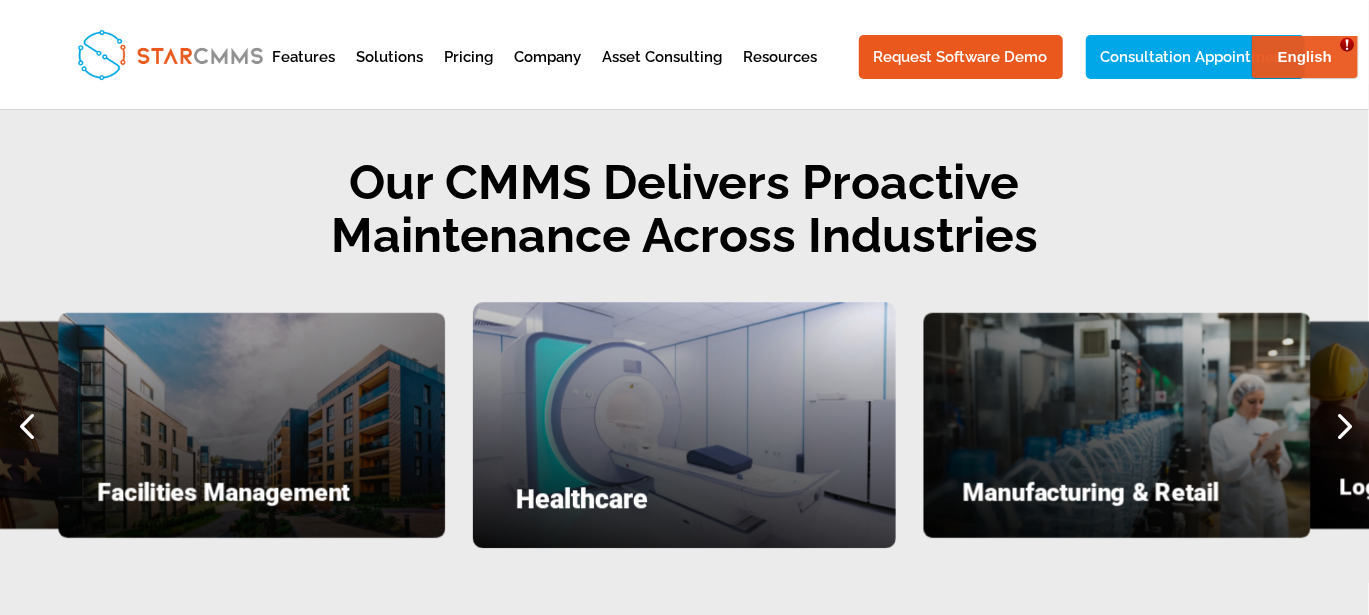 click at bounding box center [1342, 424] 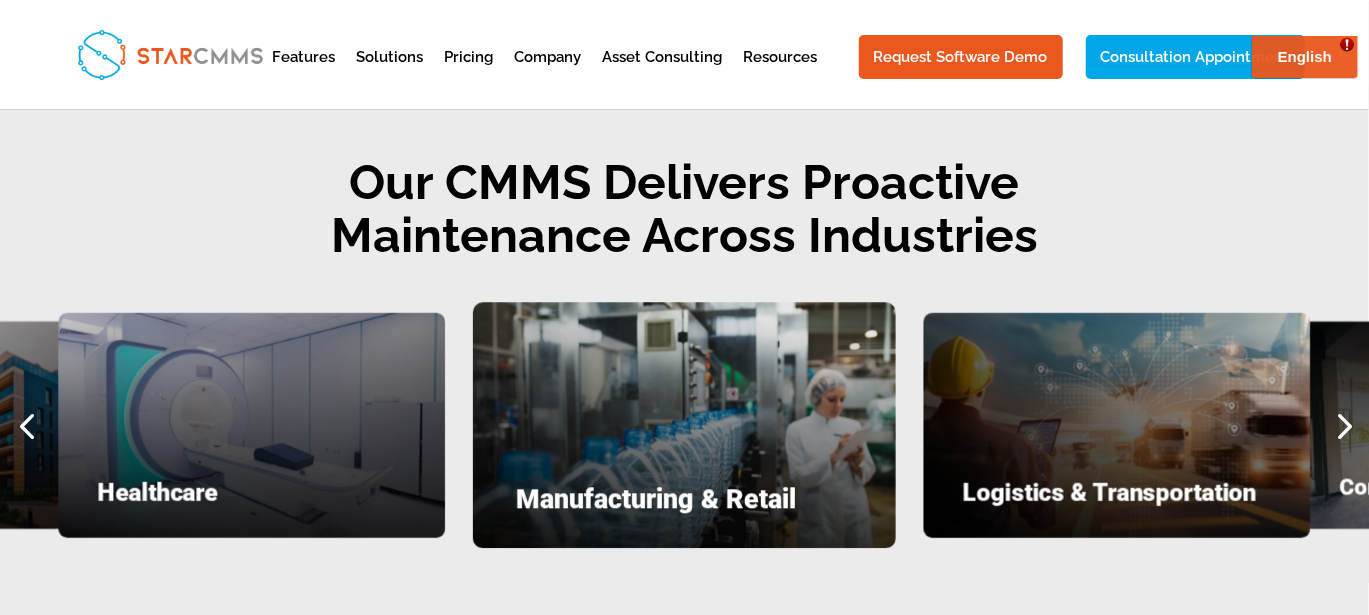 click at bounding box center (1342, 424) 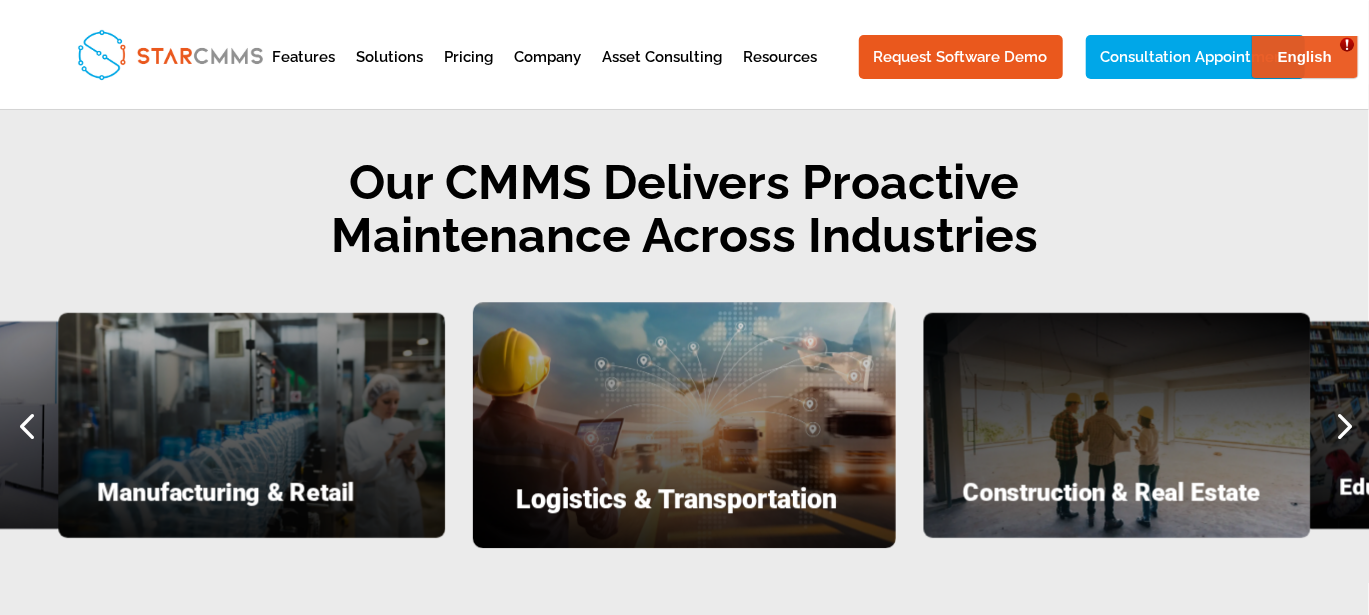 click at bounding box center (1342, 424) 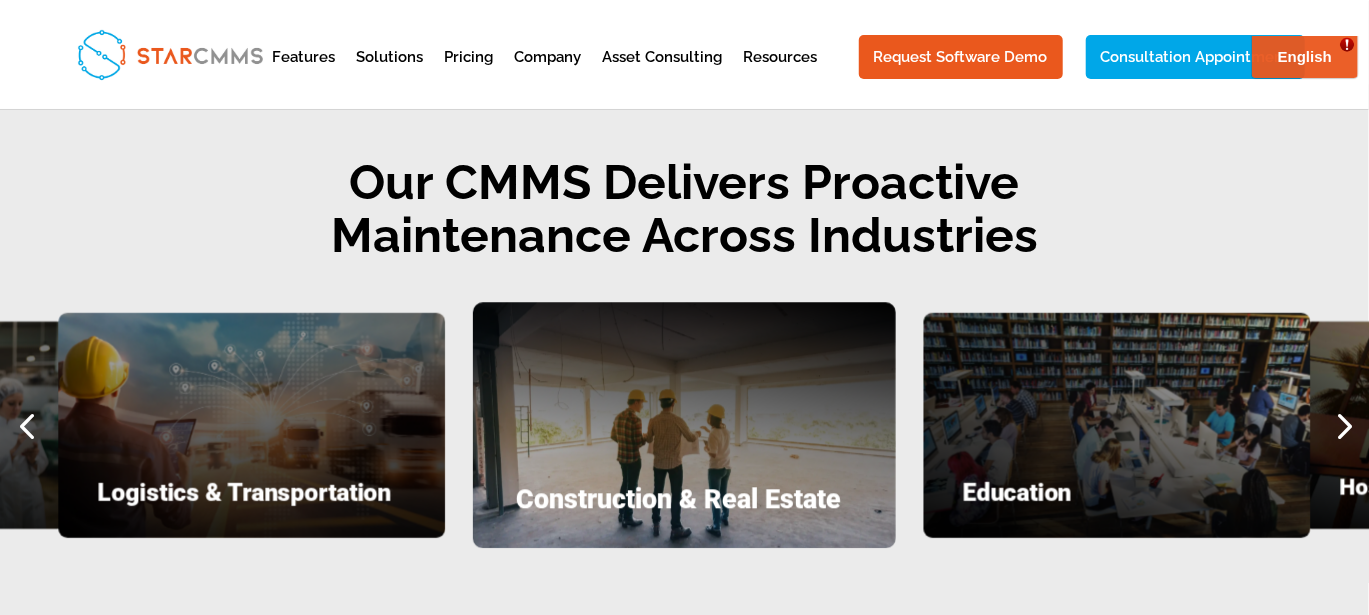 click at bounding box center (1342, 424) 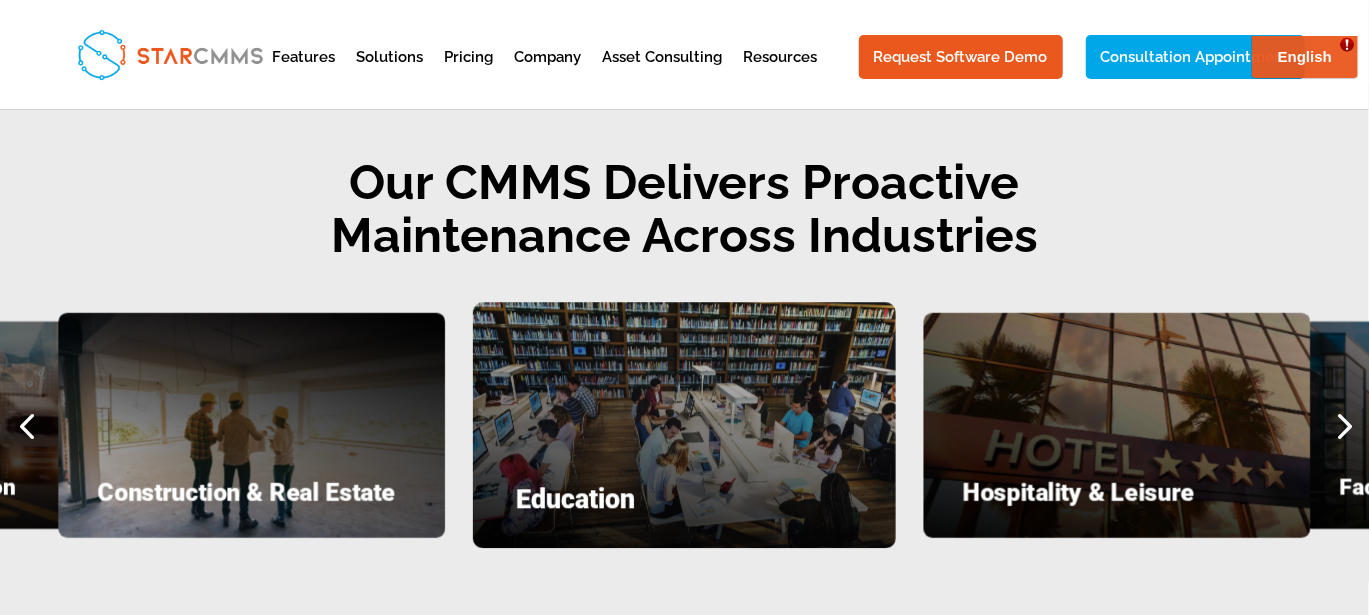 click at bounding box center [1342, 424] 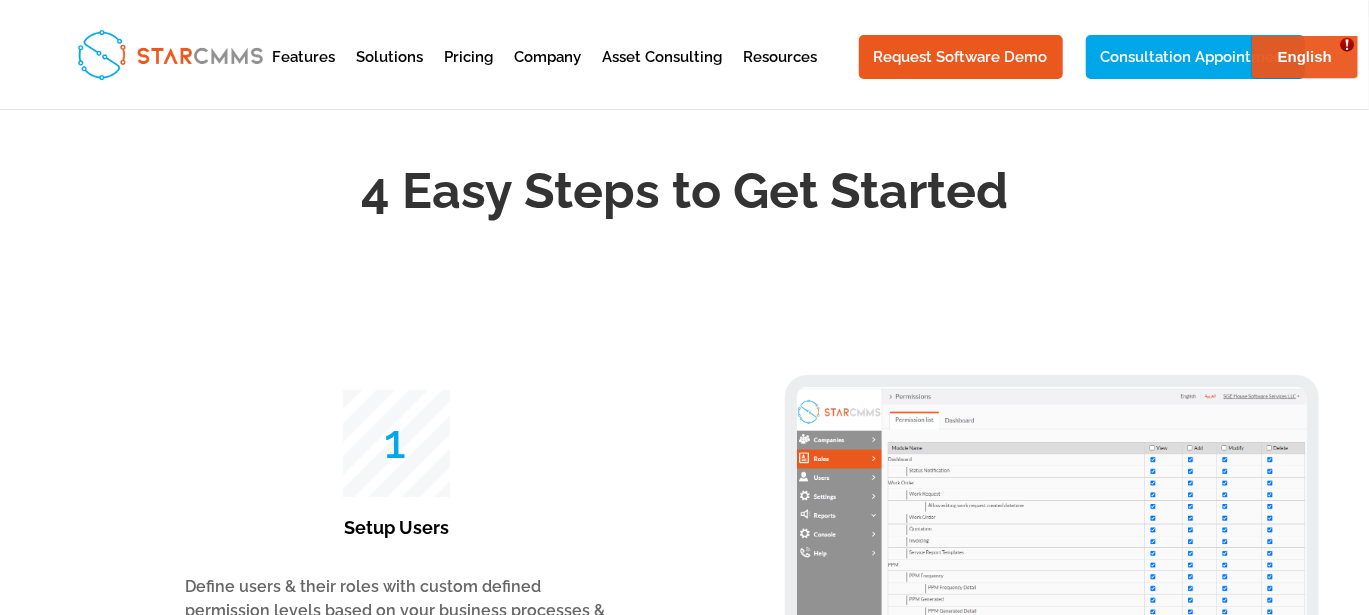 scroll, scrollTop: 3066, scrollLeft: 0, axis: vertical 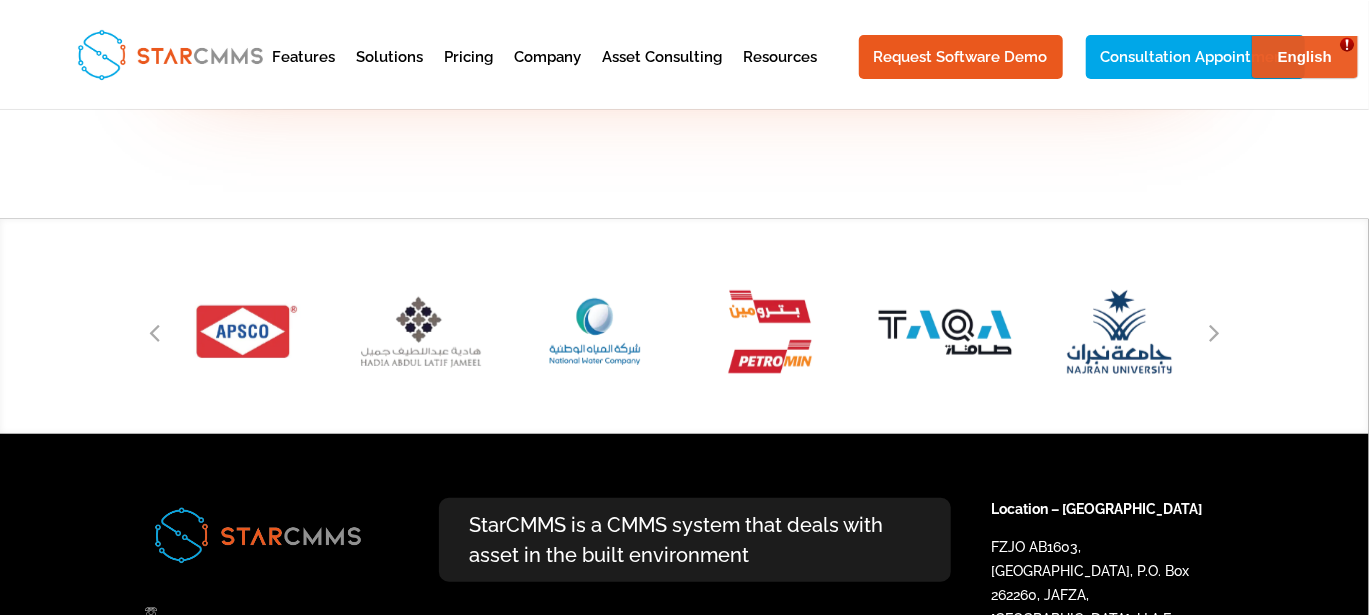 click at bounding box center (1215, 332) 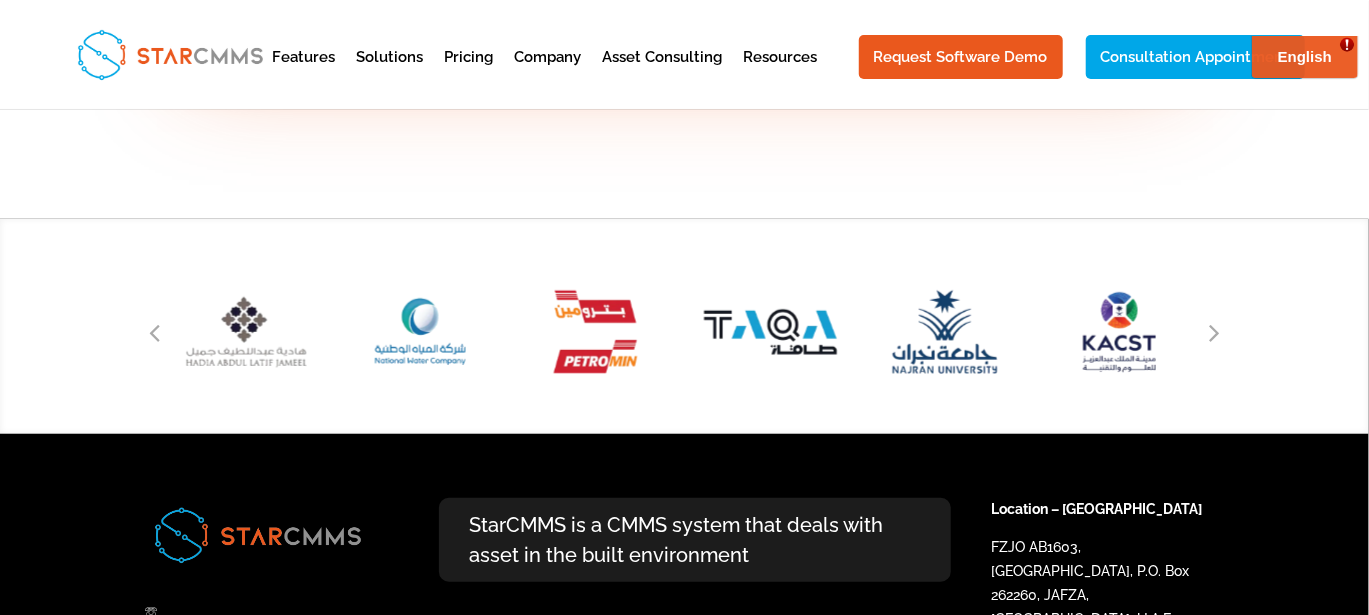 click at bounding box center [1215, 332] 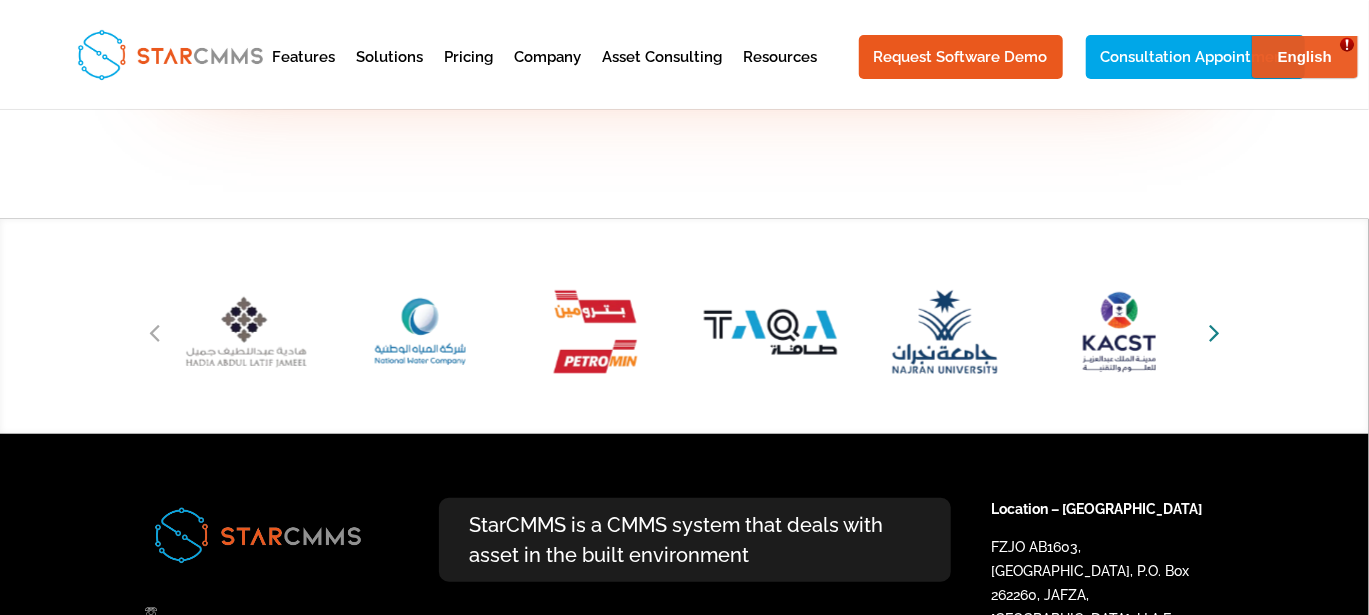 click at bounding box center (1214, 332) 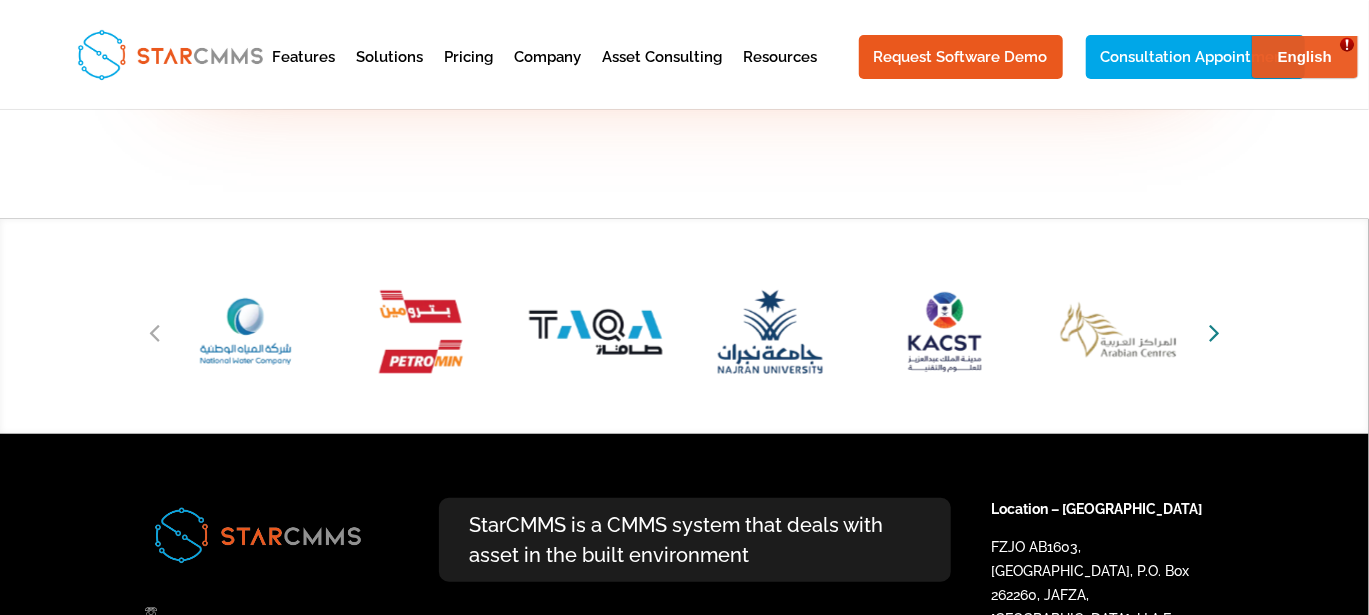 click at bounding box center [1214, 332] 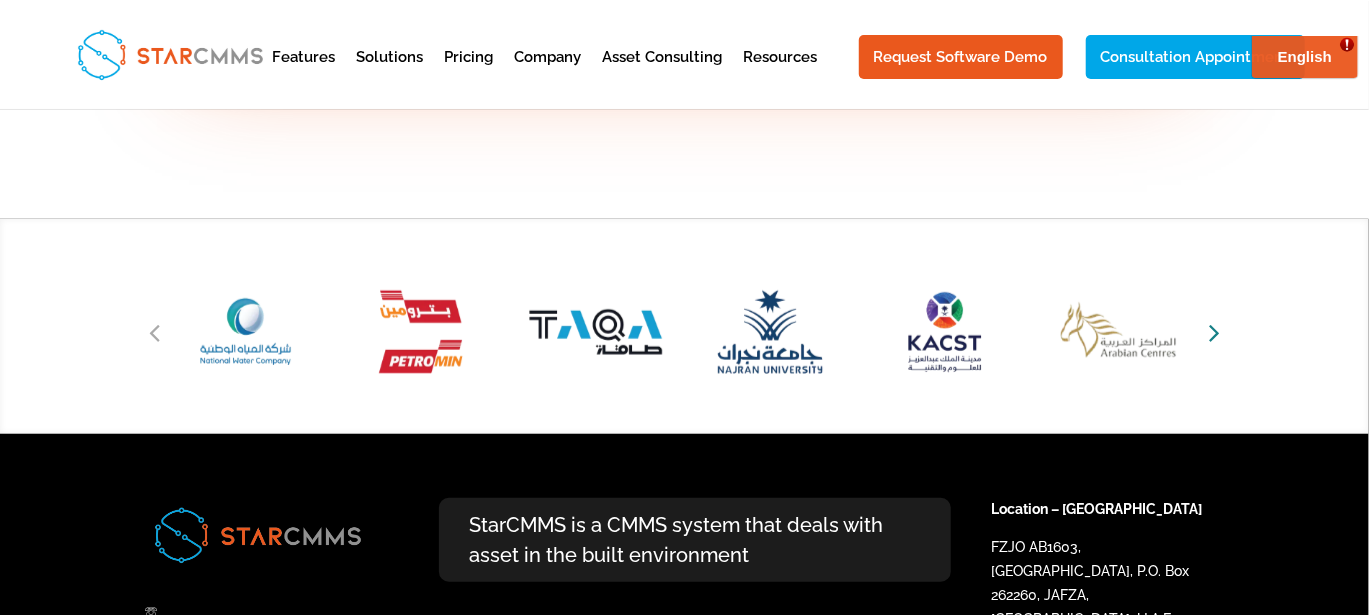 click at bounding box center [1214, 332] 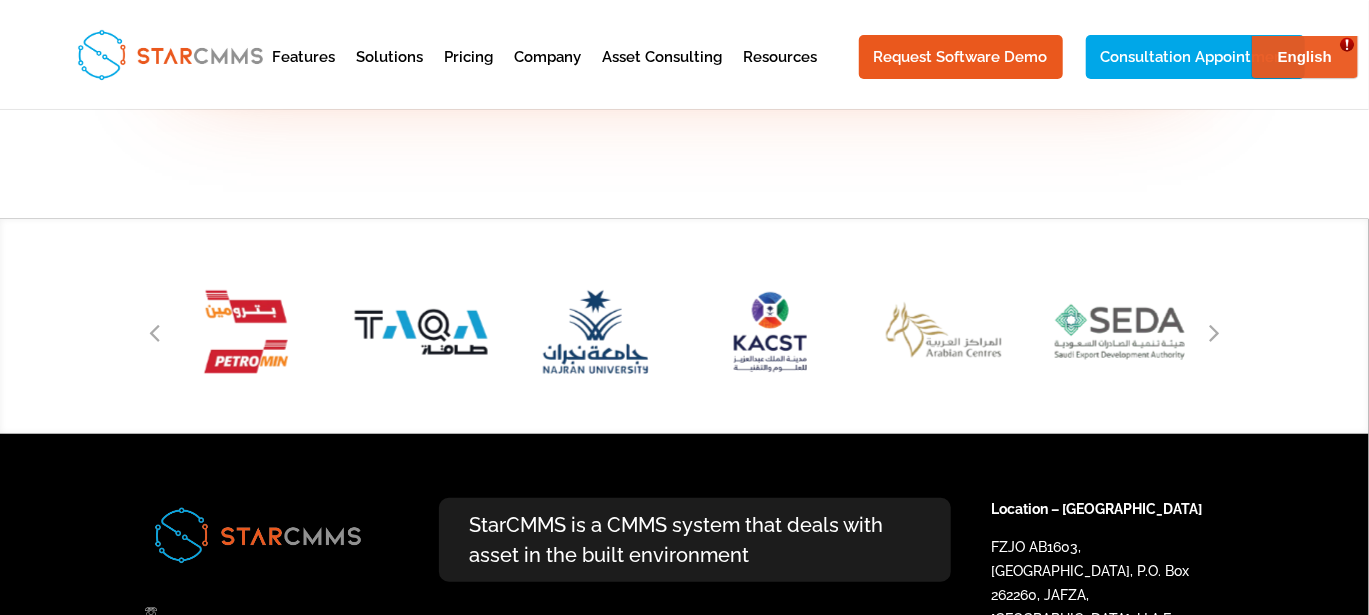 click at bounding box center (1215, 332) 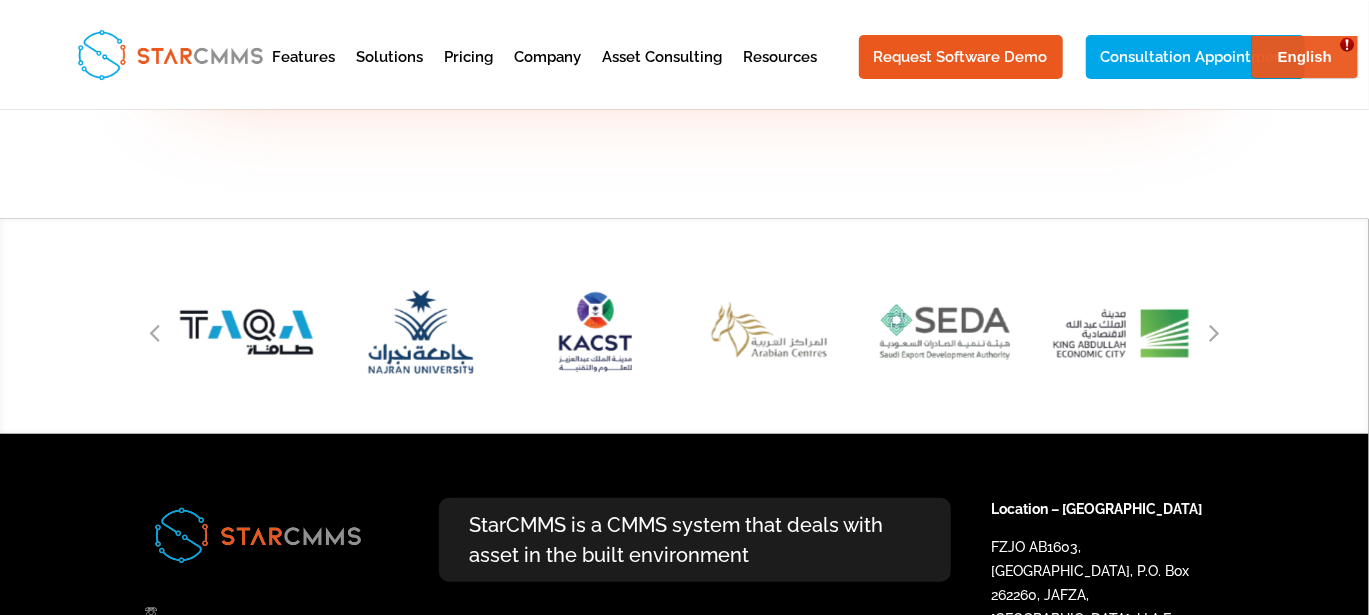 click at bounding box center (1215, 332) 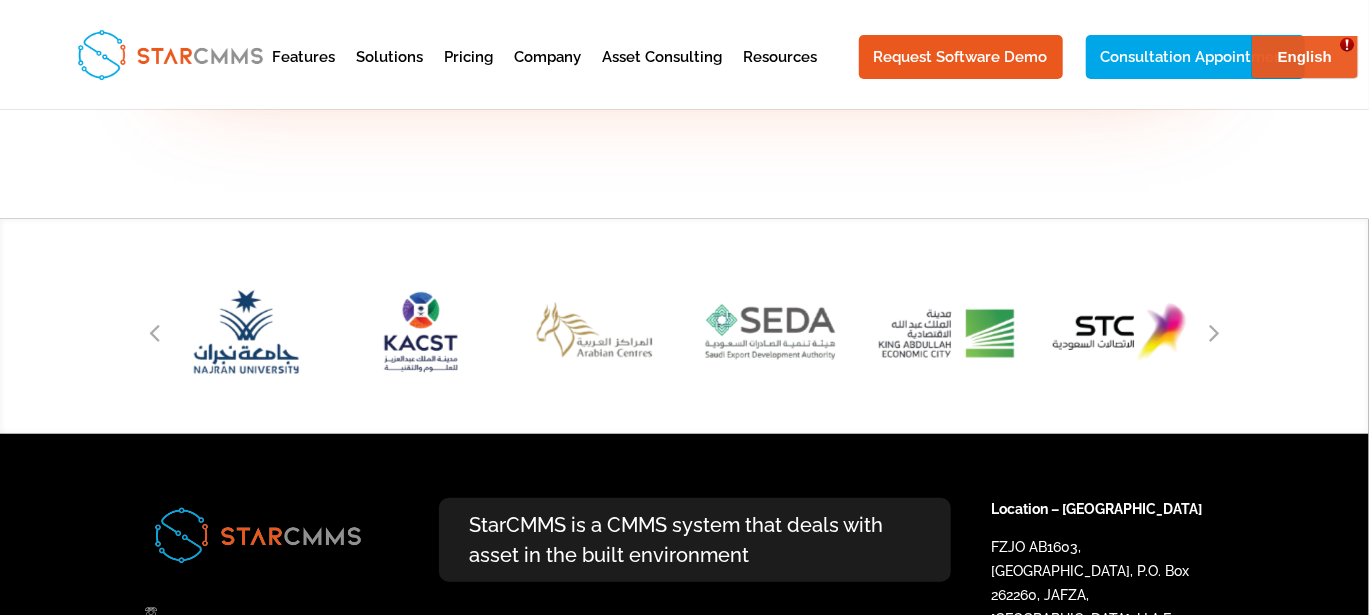 drag, startPoint x: 1225, startPoint y: 333, endPoint x: 1228, endPoint y: 322, distance: 11.401754 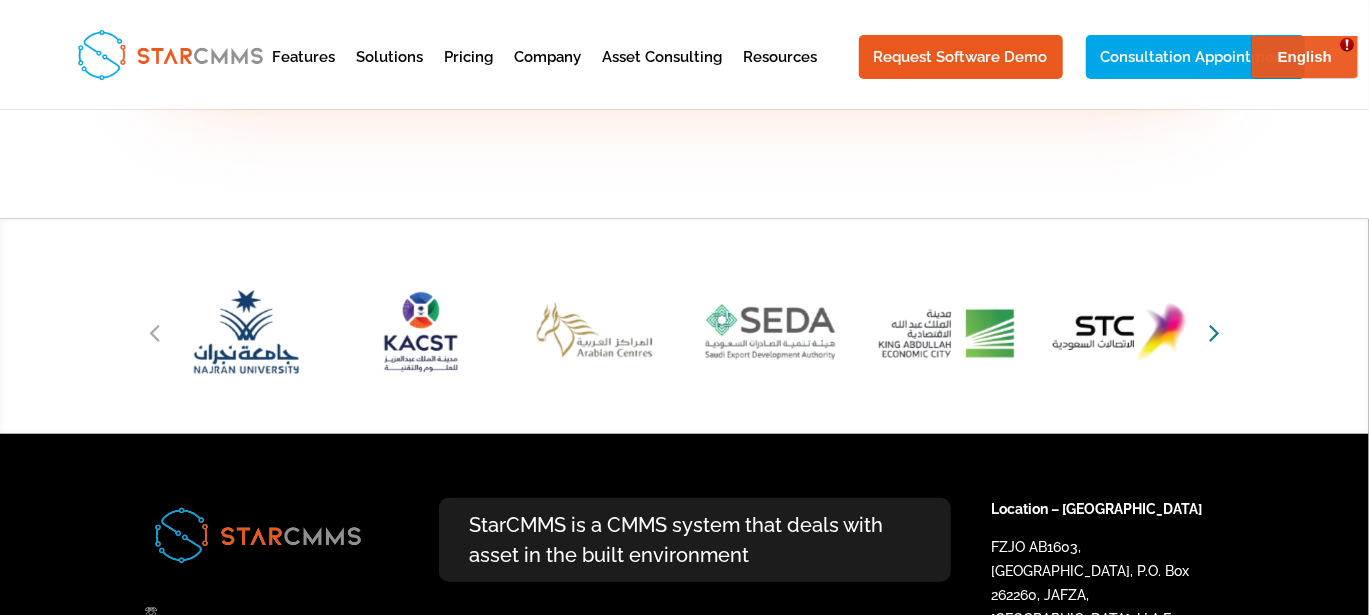click at bounding box center (1214, 332) 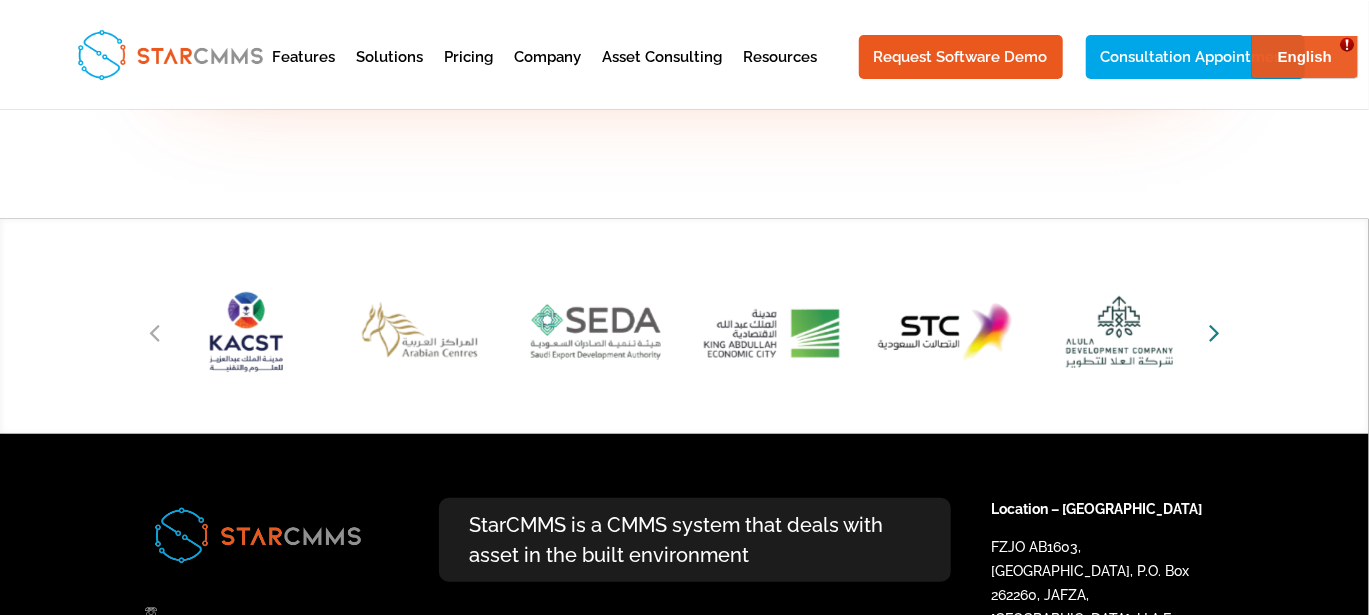 click at bounding box center (1214, 332) 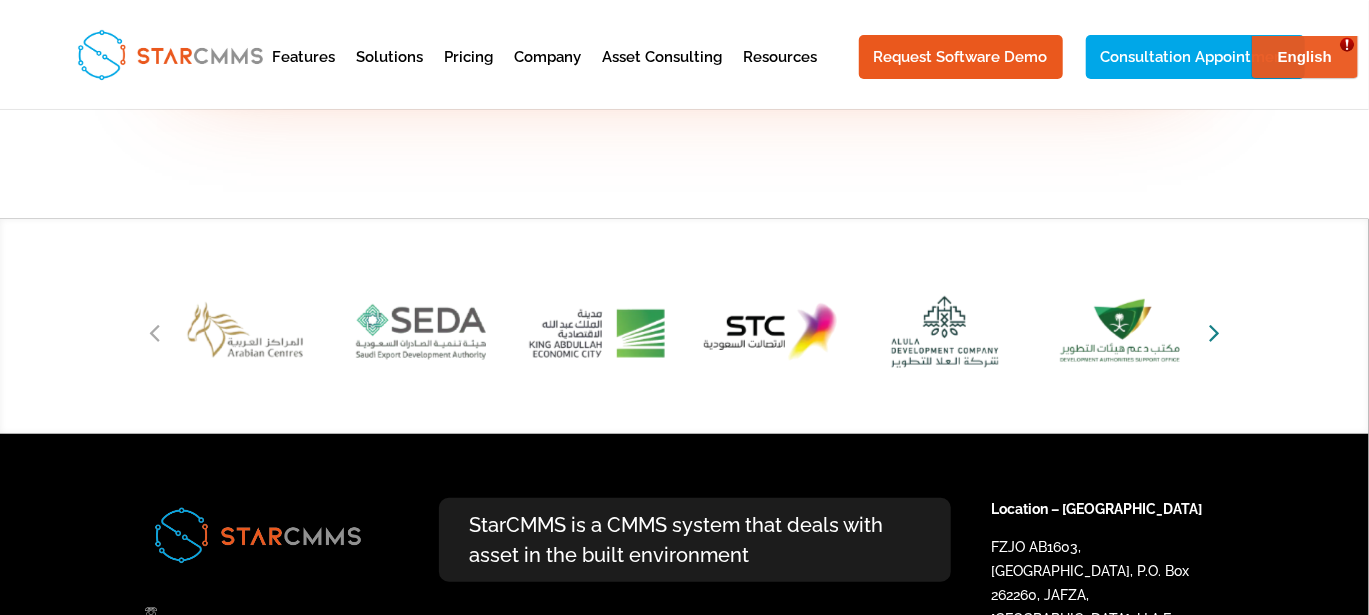 click at bounding box center (1214, 332) 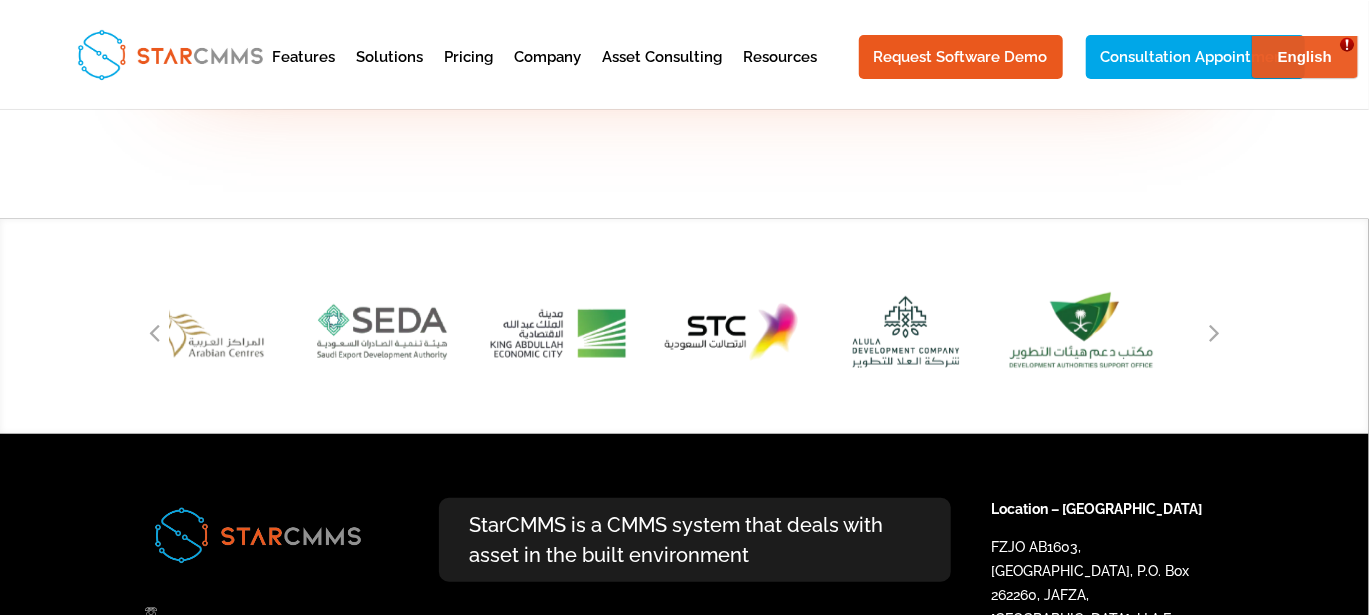 click at bounding box center [1081, 331] 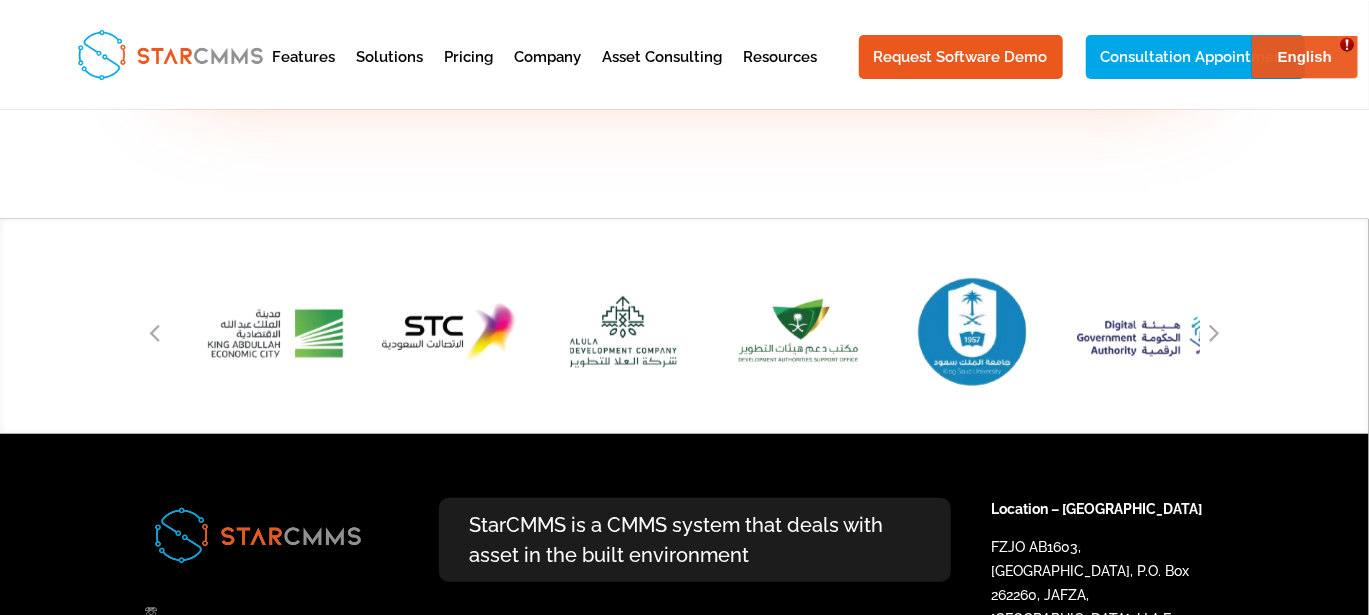 click at bounding box center [973, 331] 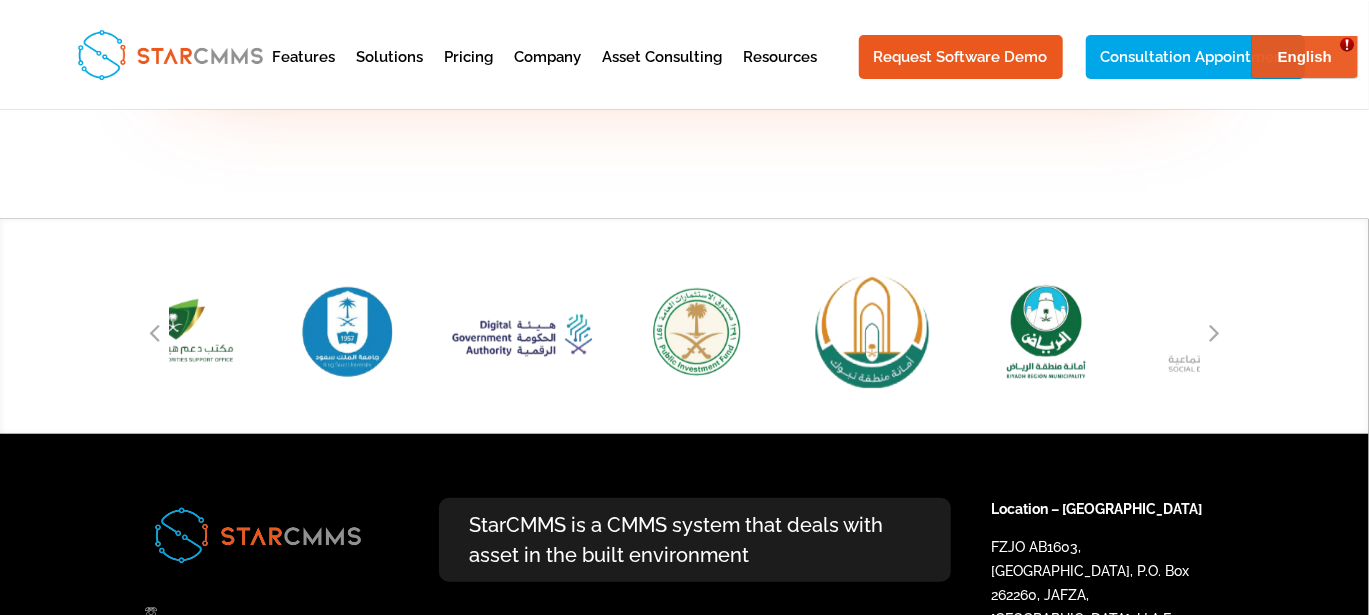 click at bounding box center (872, 331) 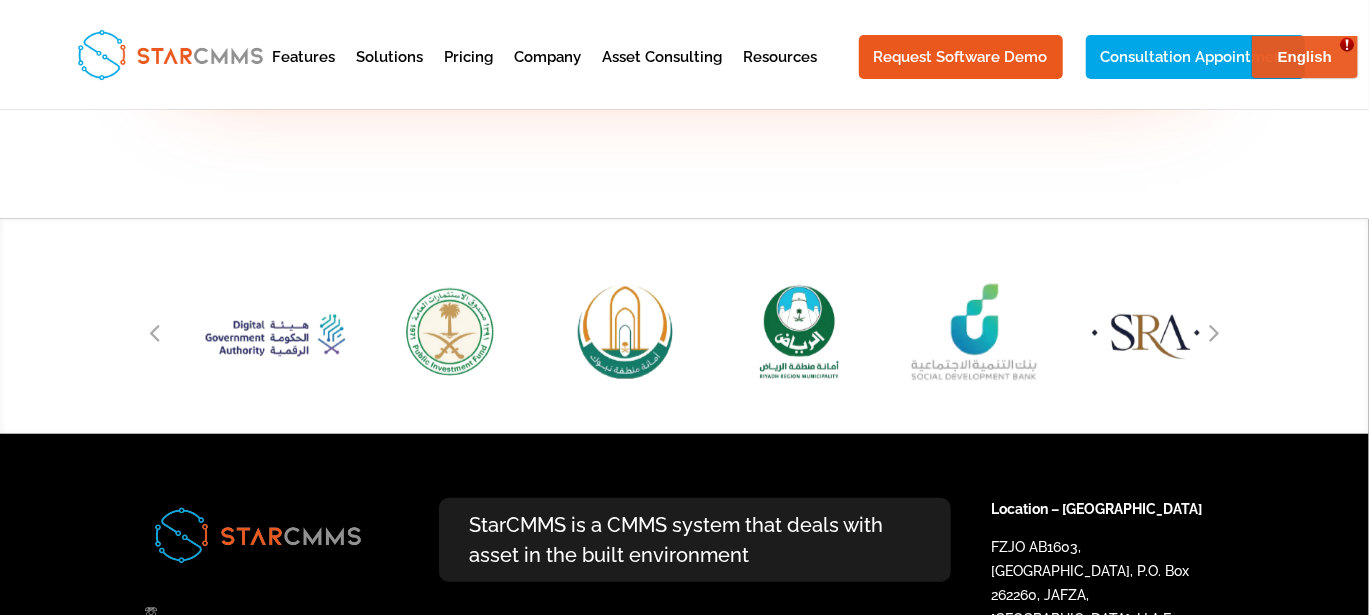 click at bounding box center [974, 331] 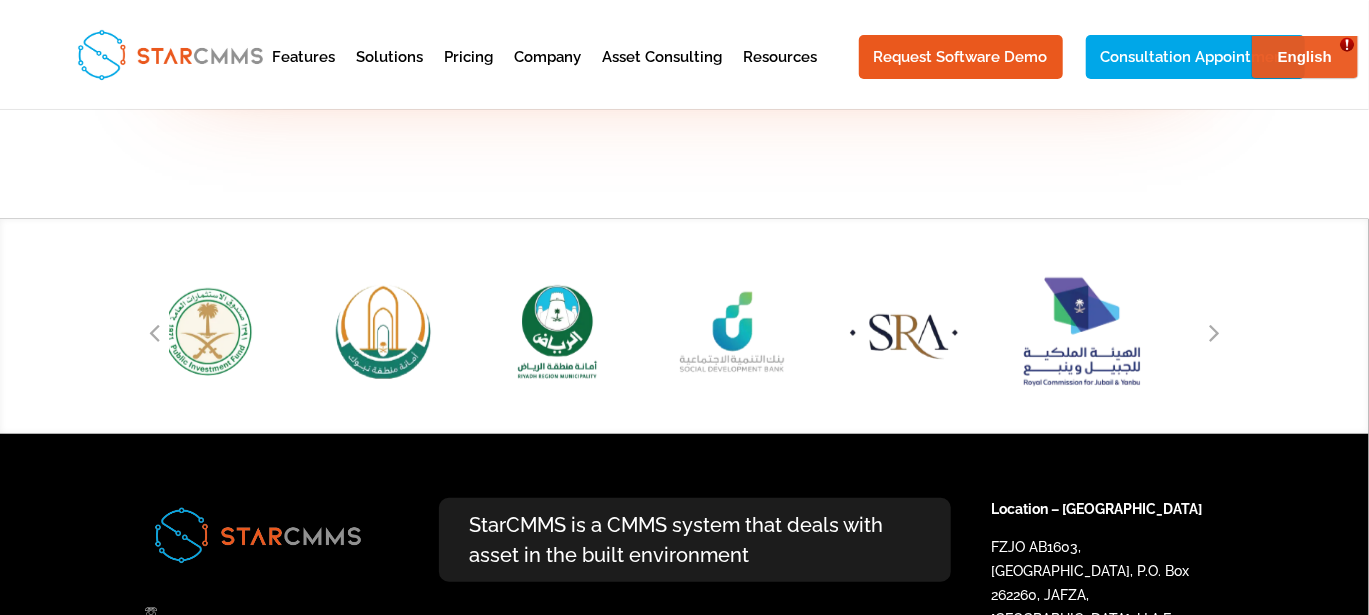 click at bounding box center [685, 326] 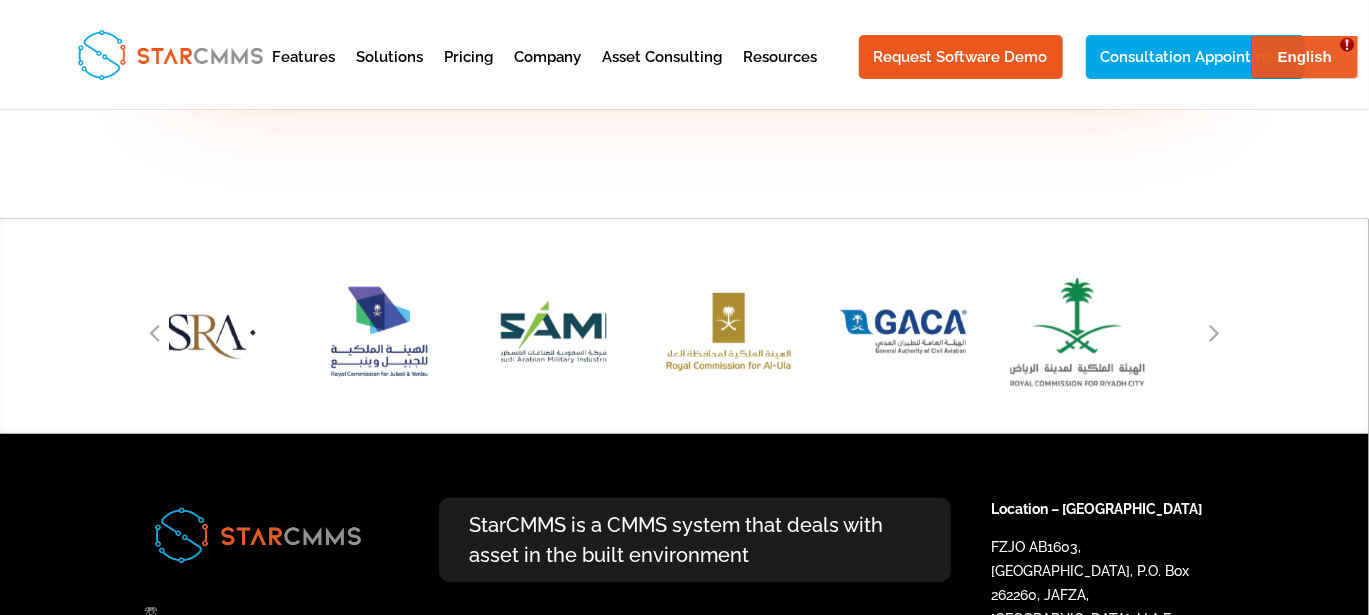 click at bounding box center [1078, 331] 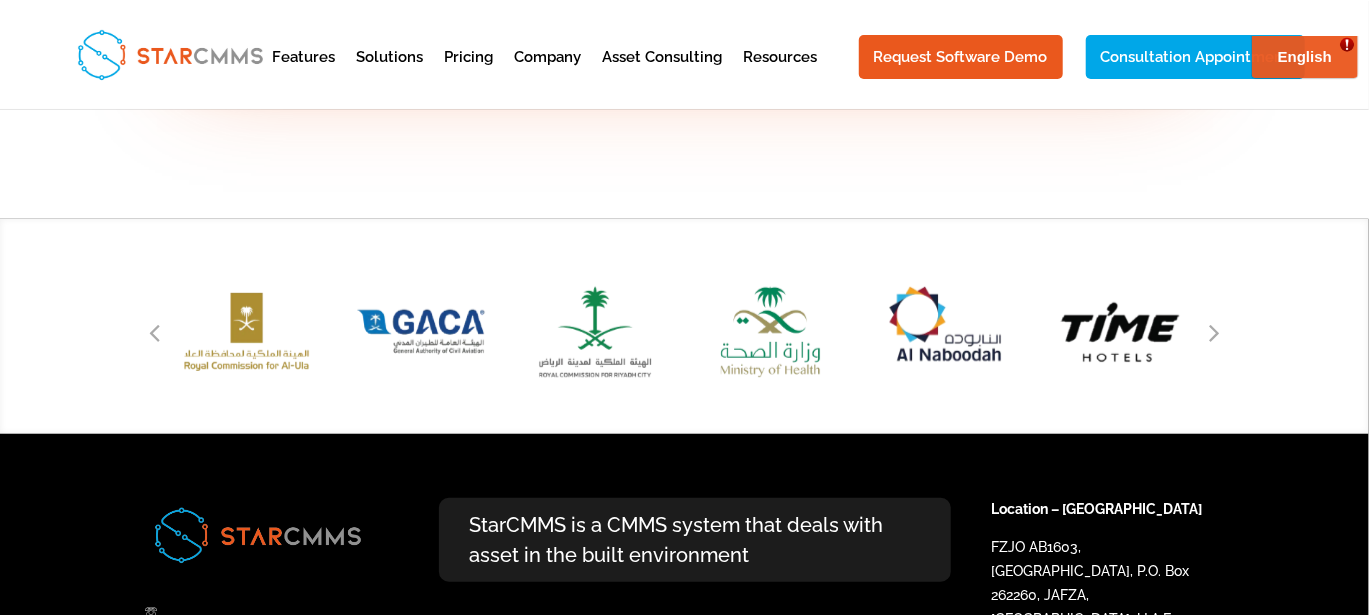 click at bounding box center [945, 331] 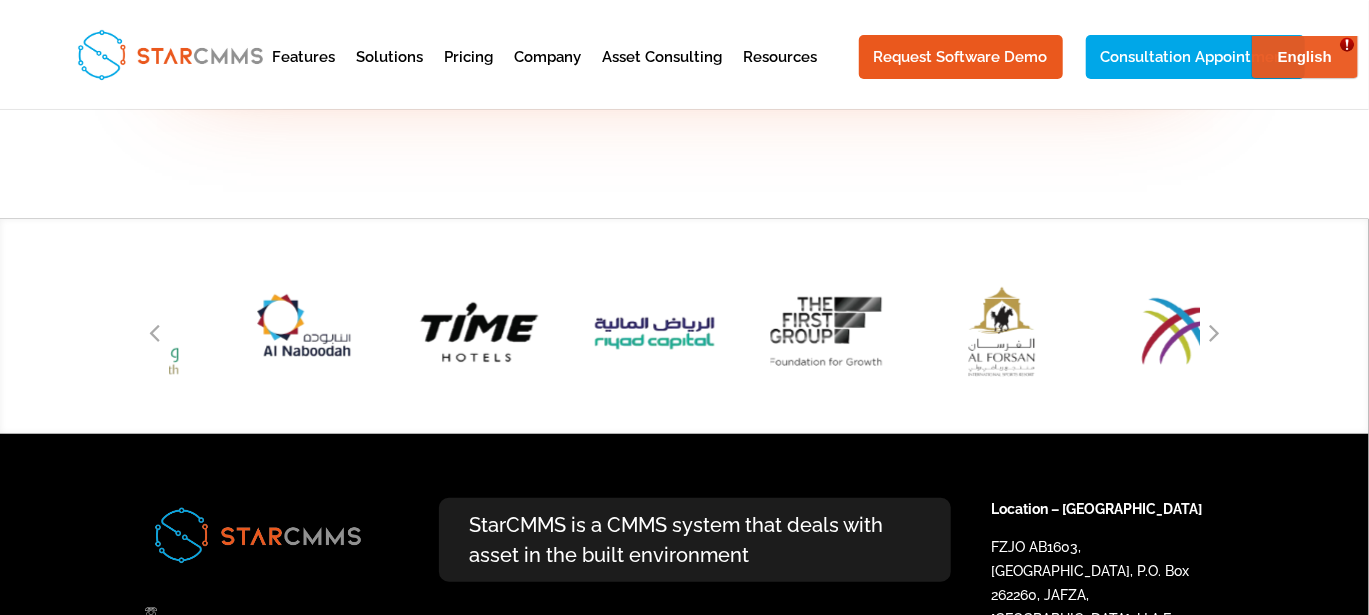 click at bounding box center (685, 325) 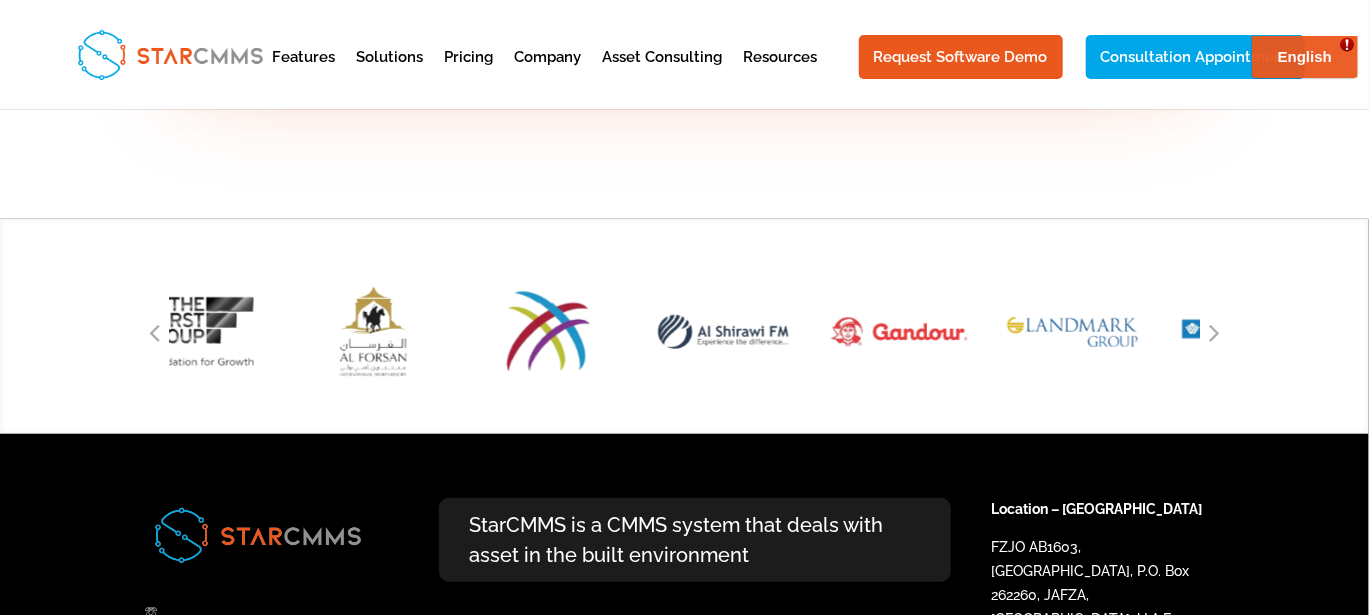 click at bounding box center [549, 331] 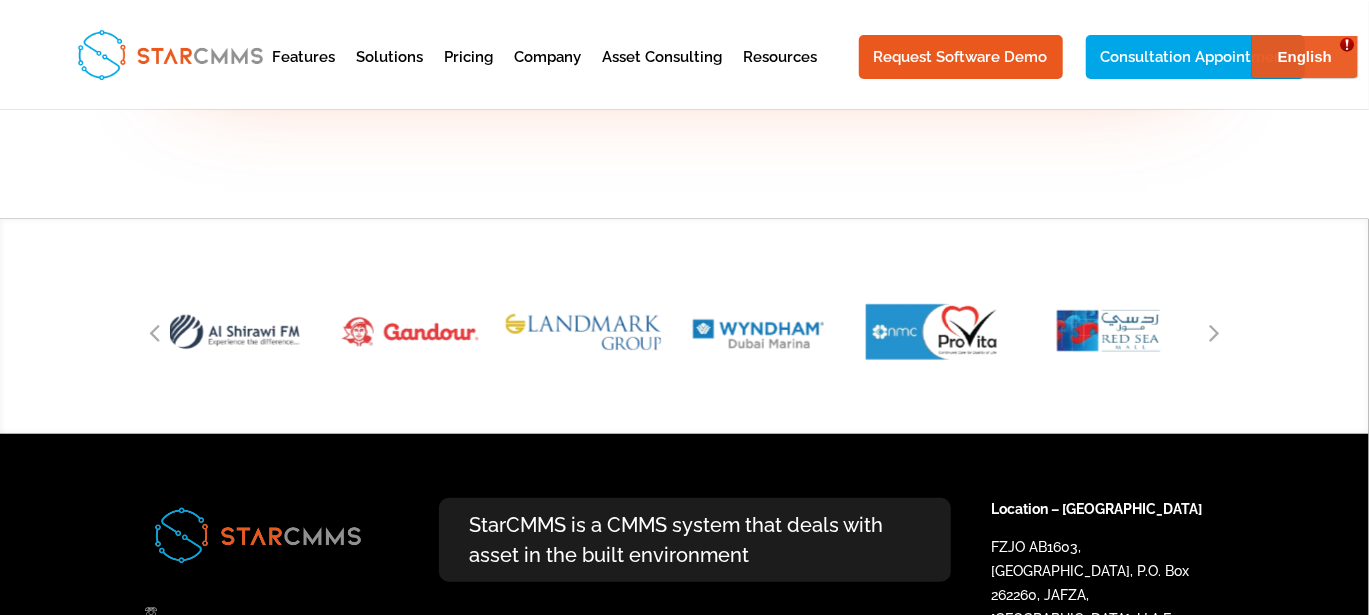 click at bounding box center (584, 331) 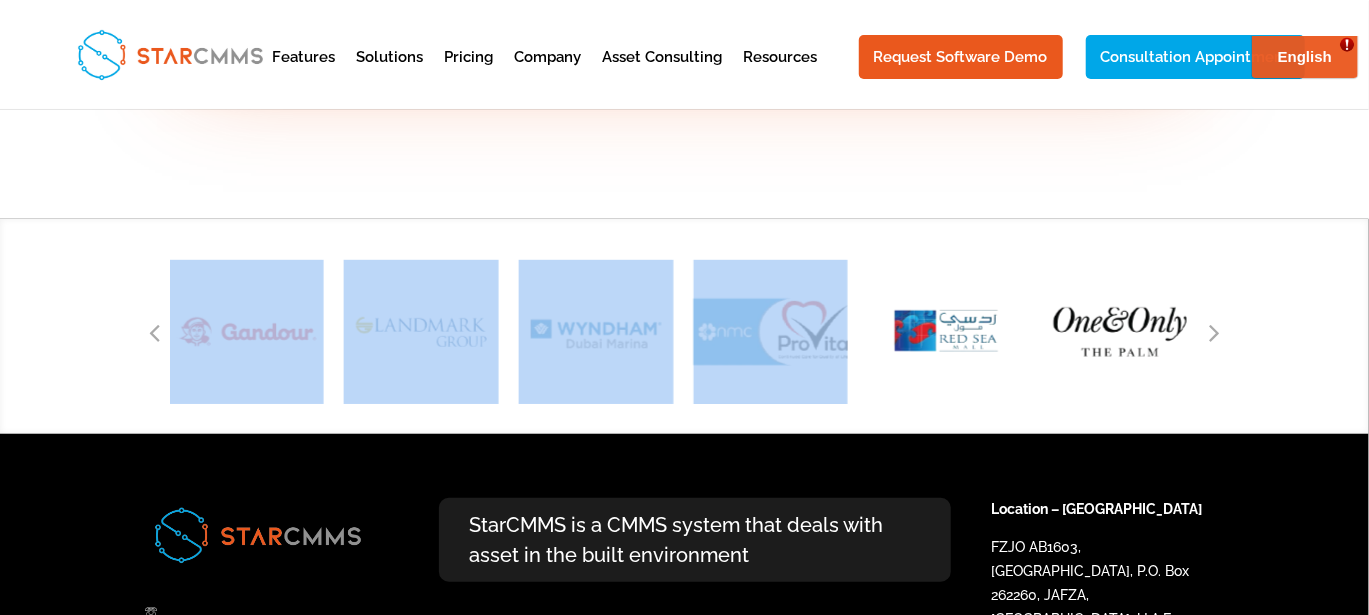 drag, startPoint x: 1032, startPoint y: 352, endPoint x: 805, endPoint y: 348, distance: 227.03523 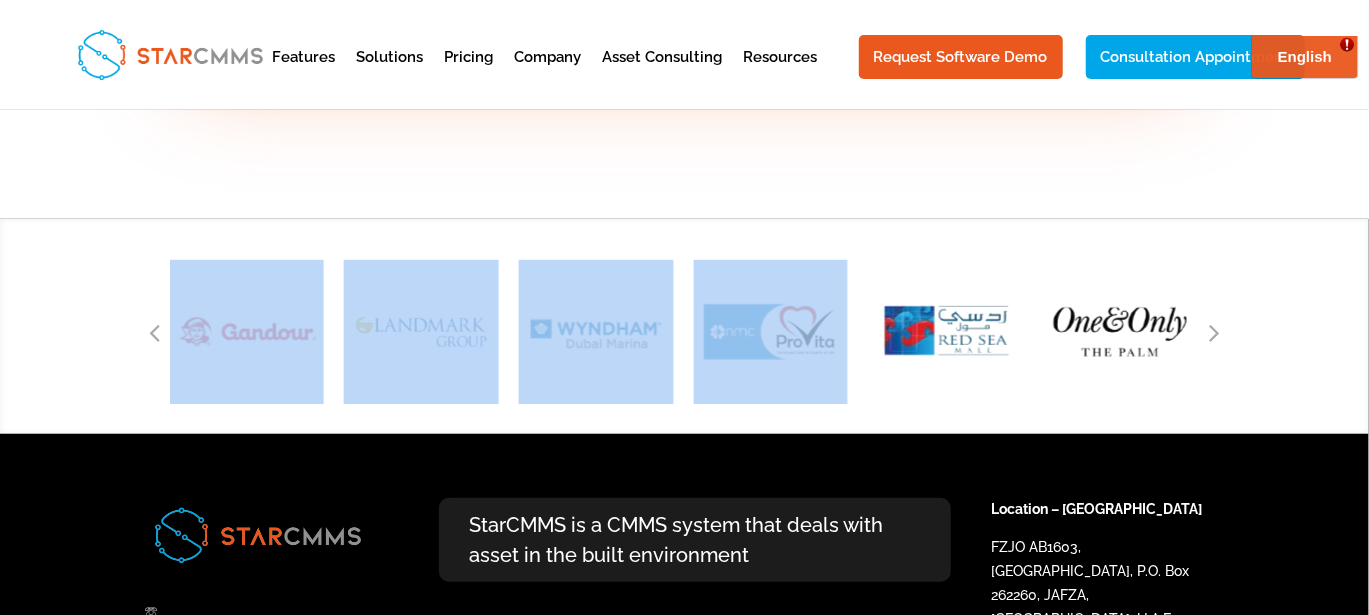 click at bounding box center [946, 331] 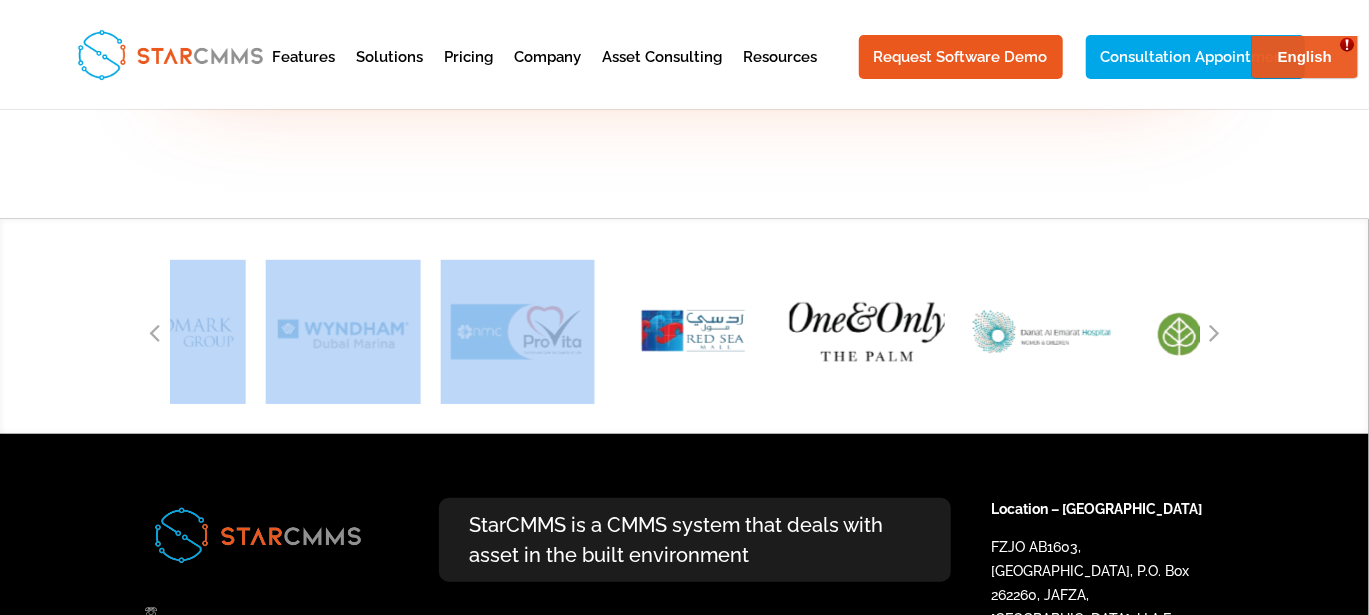 click at bounding box center [867, 331] 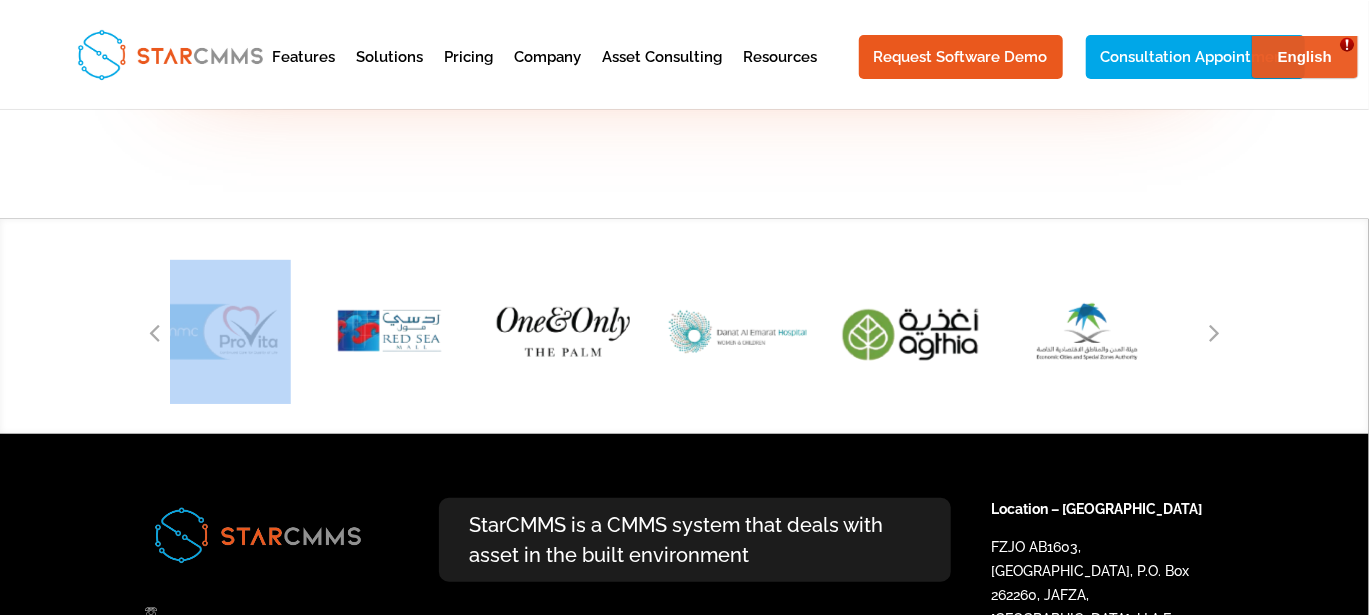 click at bounding box center (913, 331) 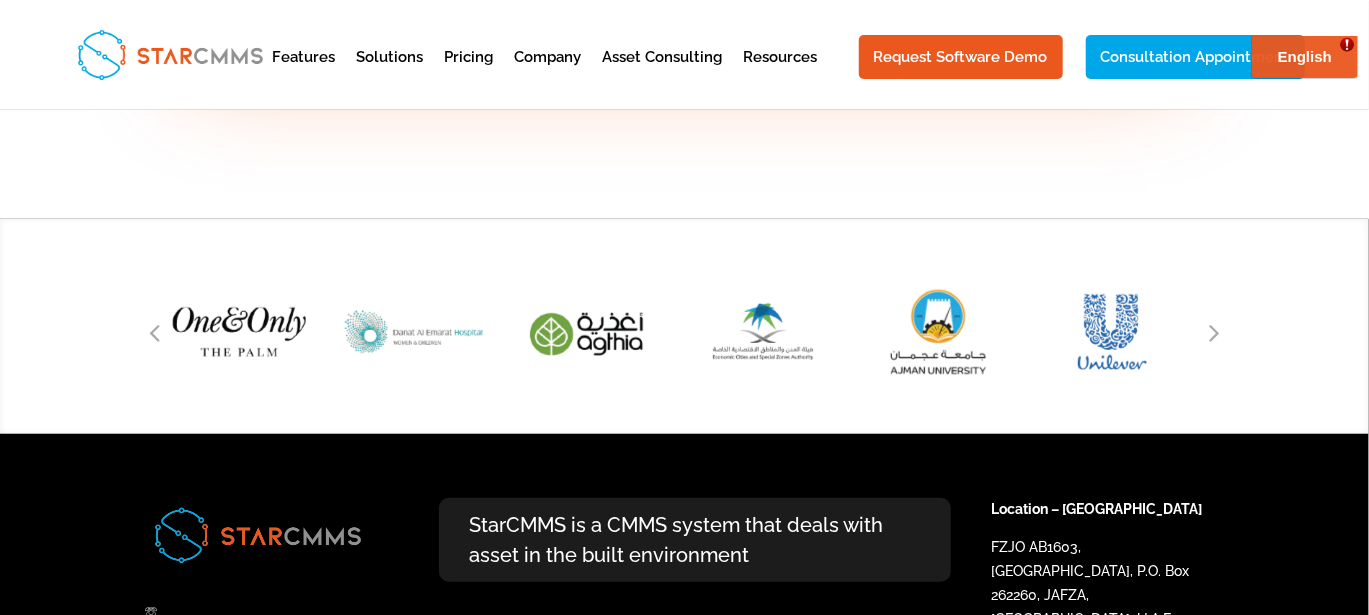 click at bounding box center (938, 331) 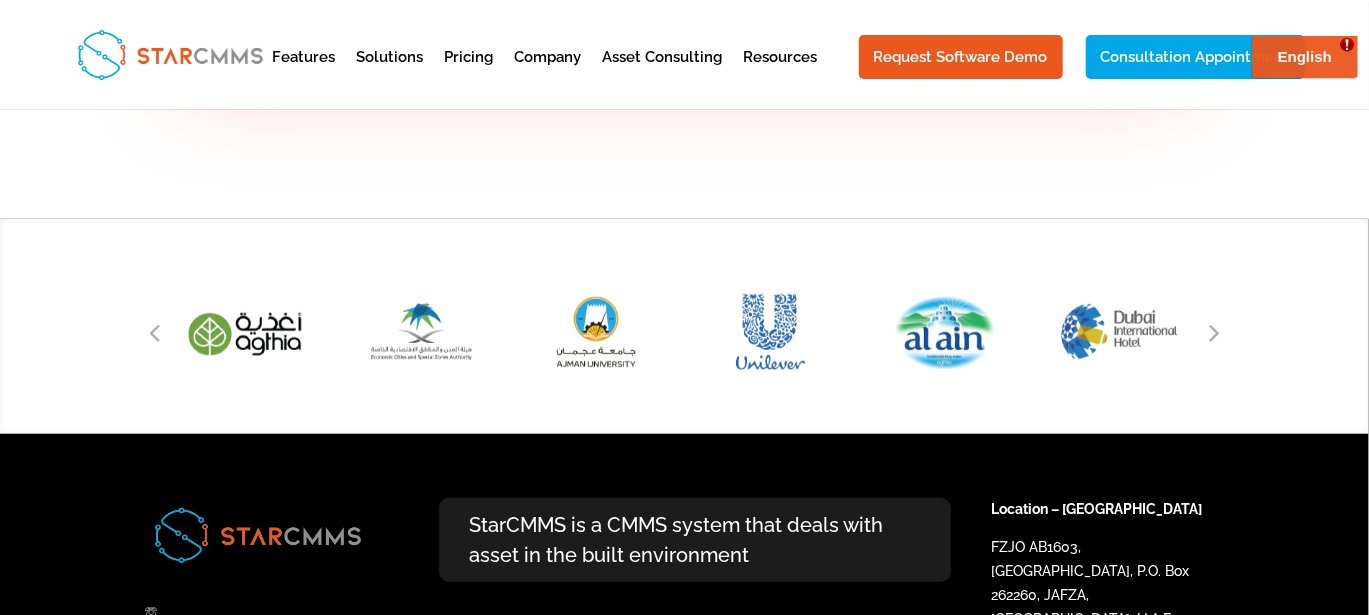 scroll, scrollTop: 8206, scrollLeft: 0, axis: vertical 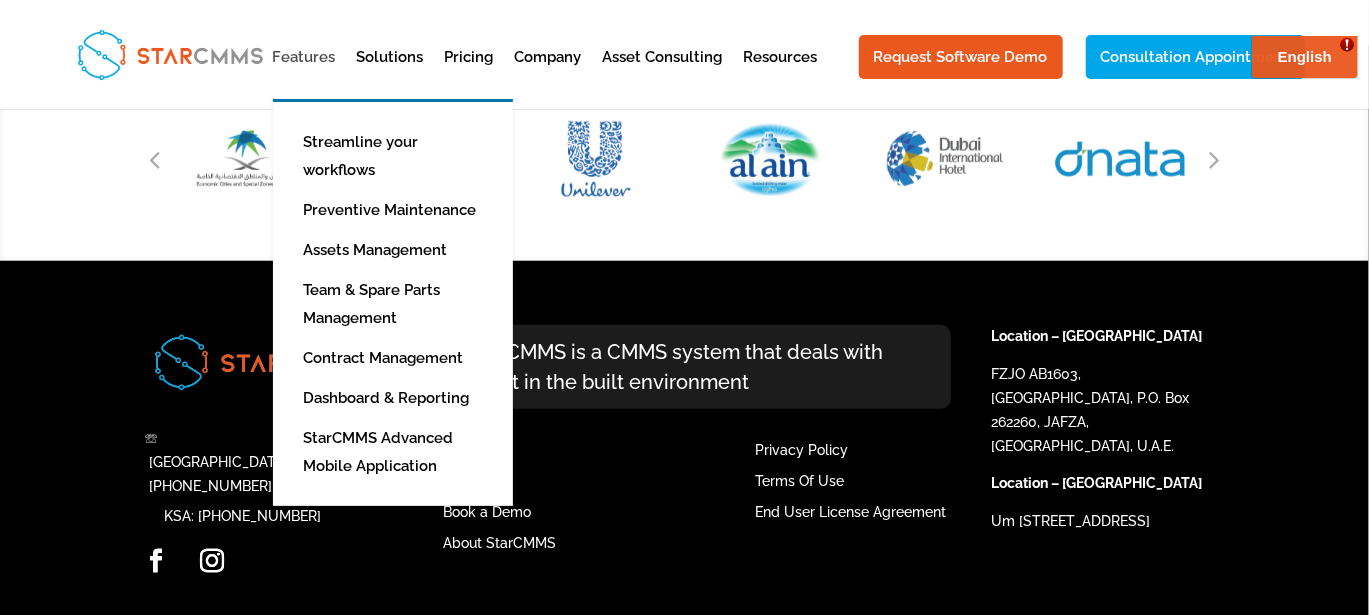 click on "Features" at bounding box center (304, 74) 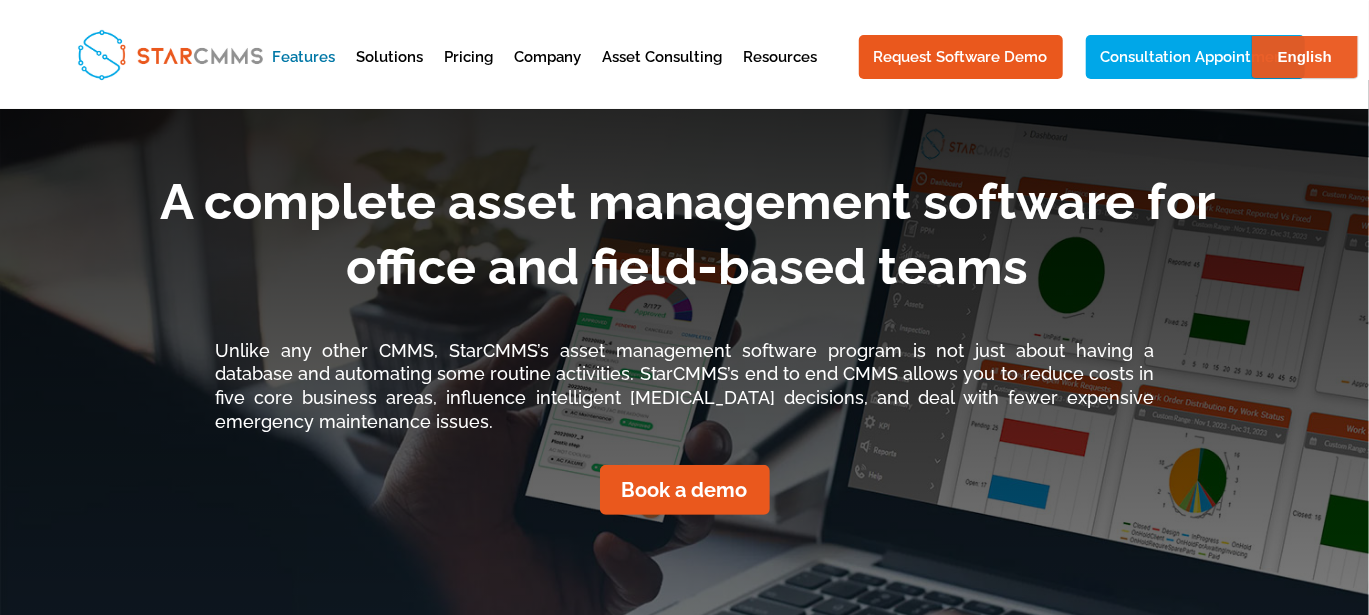 scroll, scrollTop: 0, scrollLeft: 0, axis: both 